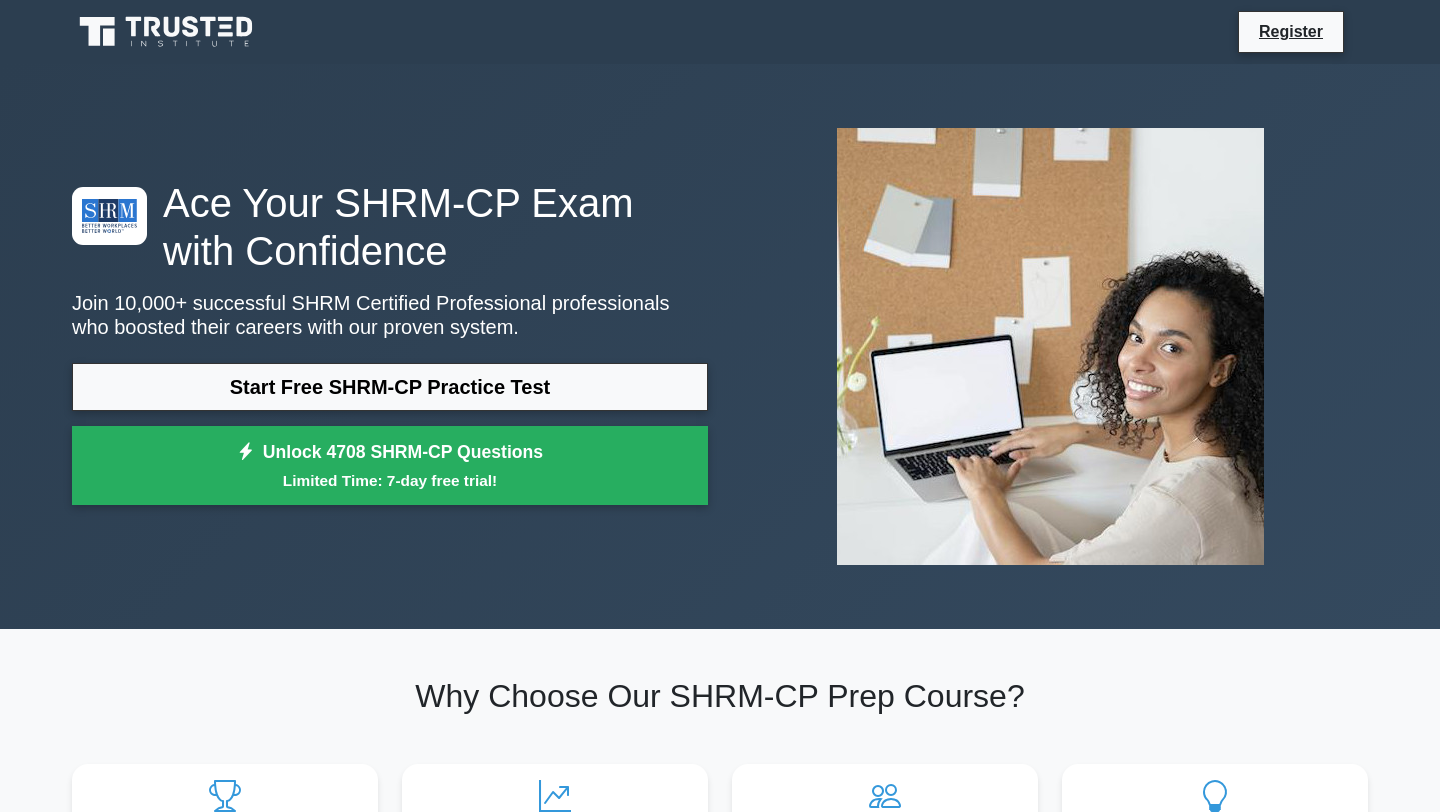 scroll, scrollTop: 0, scrollLeft: 0, axis: both 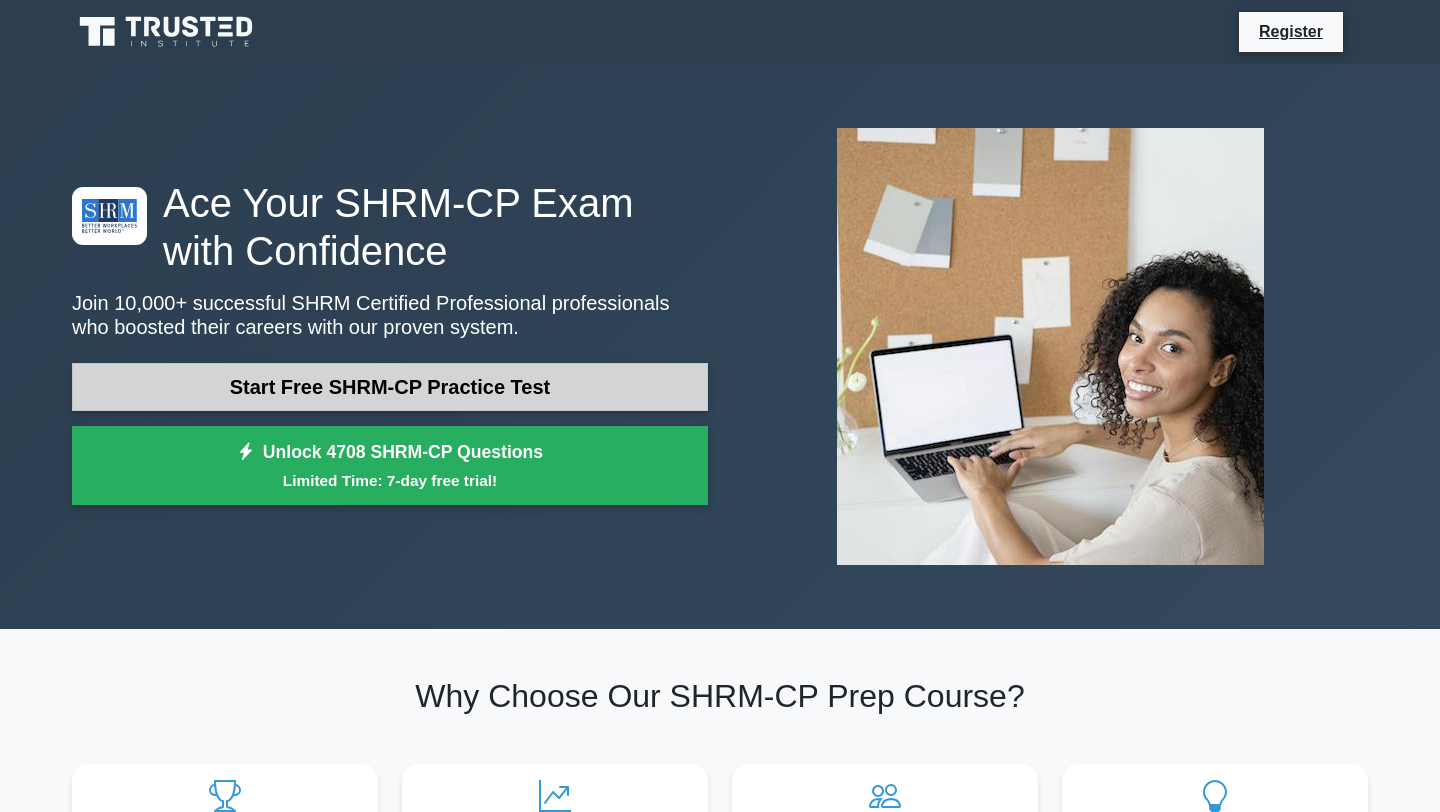 click on "Start Free SHRM-CP Practice Test" at bounding box center [390, 387] 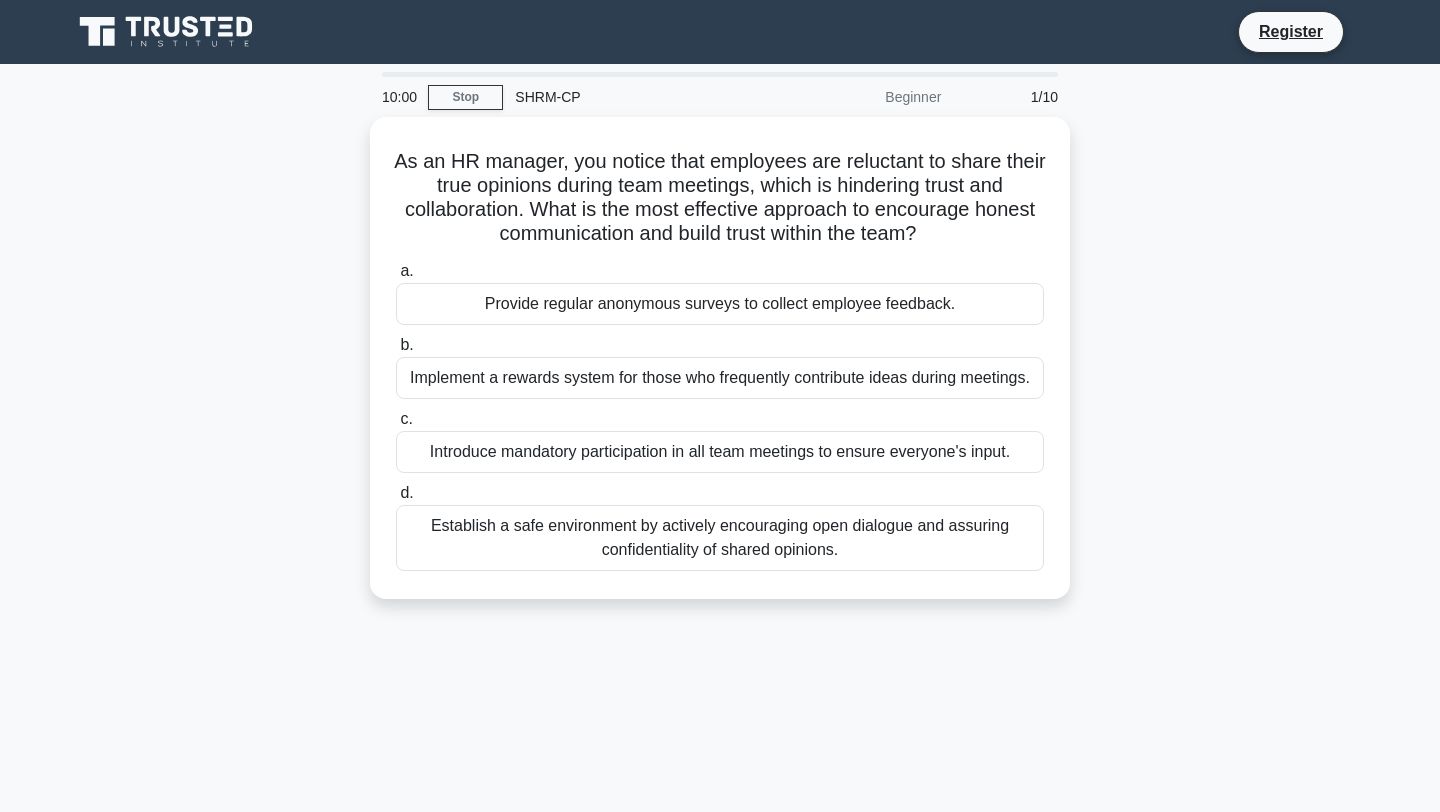 scroll, scrollTop: 0, scrollLeft: 0, axis: both 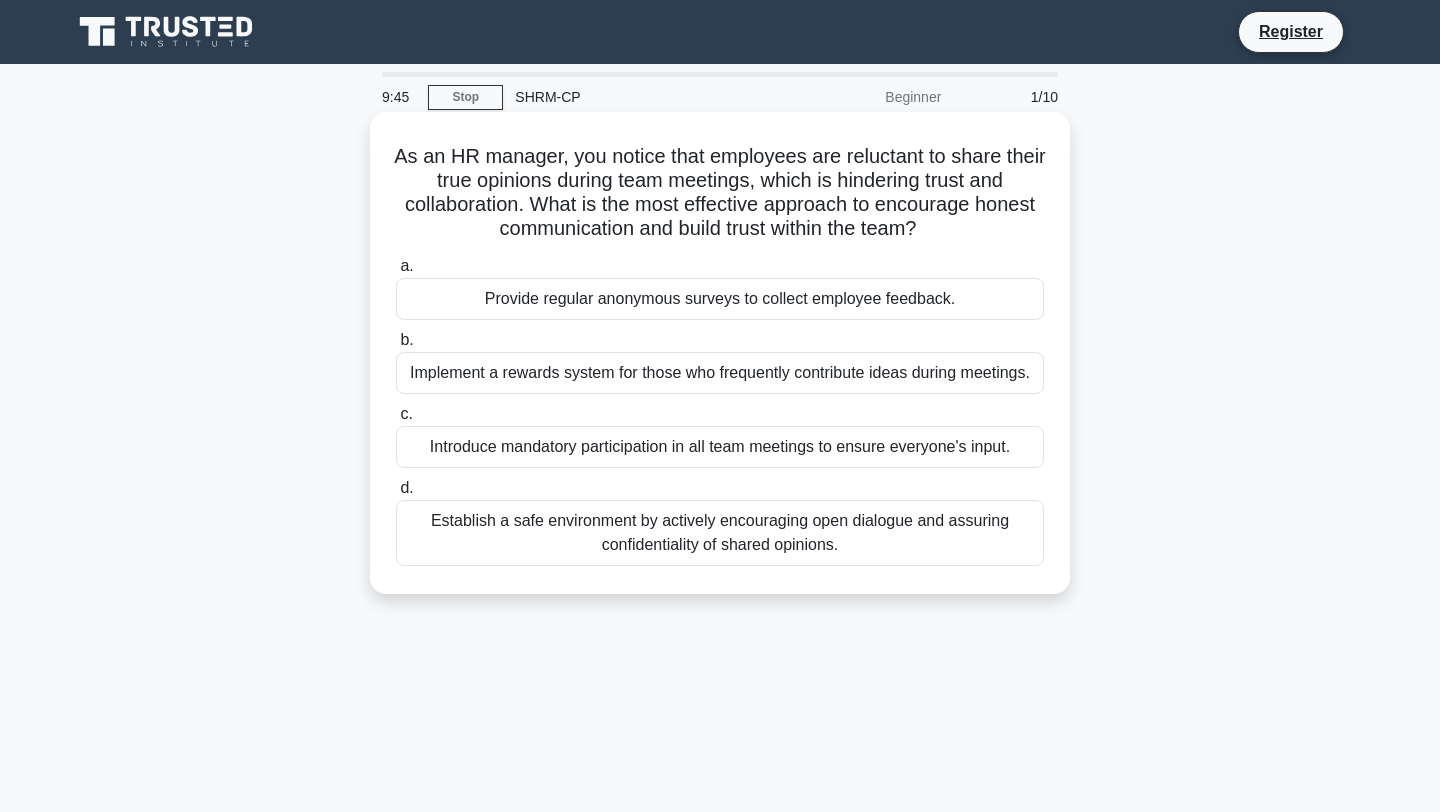 click on "Establish a safe environment by actively encouraging open dialogue and assuring confidentiality of shared opinions." at bounding box center (720, 533) 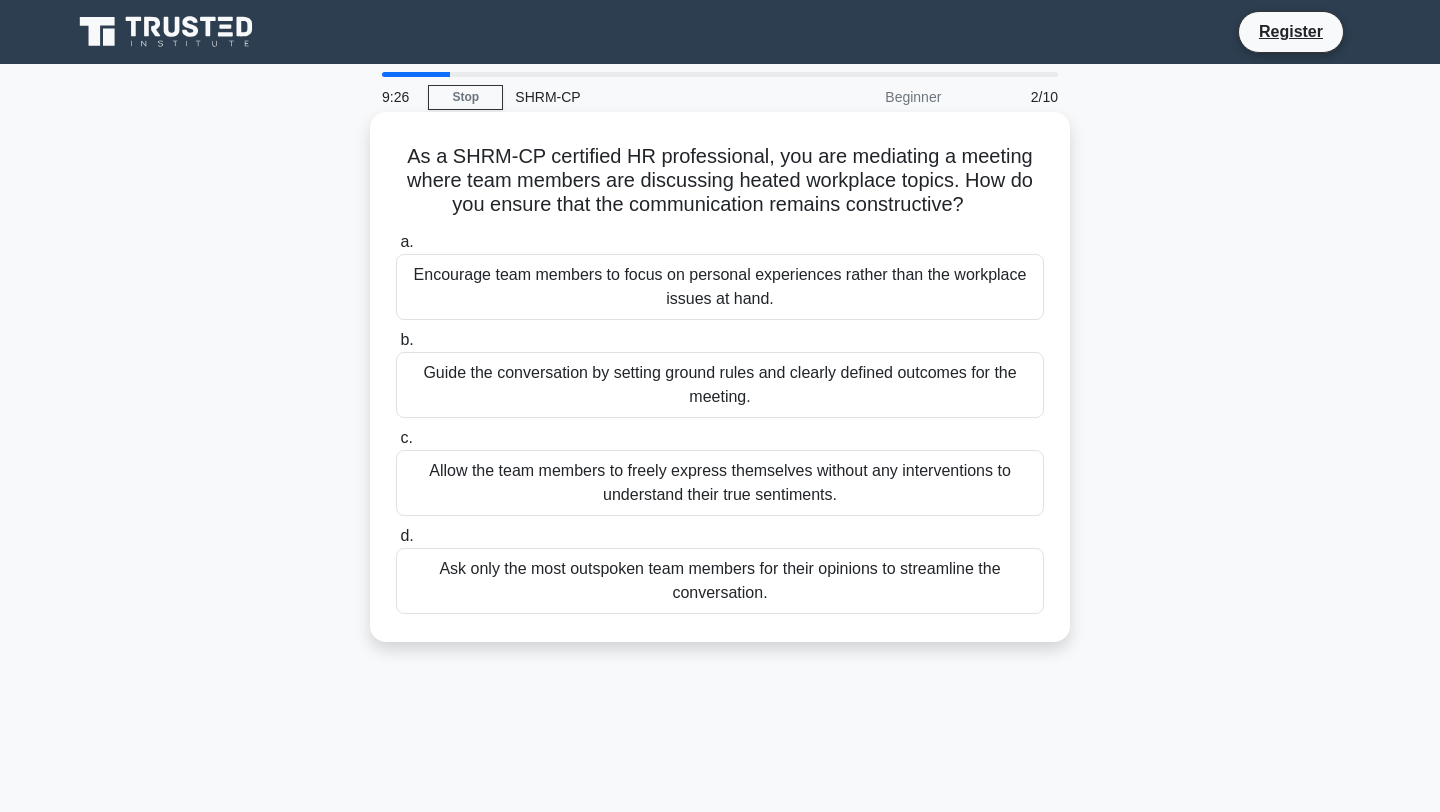 click on "Guide the conversation by setting ground rules and clearly defined outcomes for the meeting." at bounding box center (720, 385) 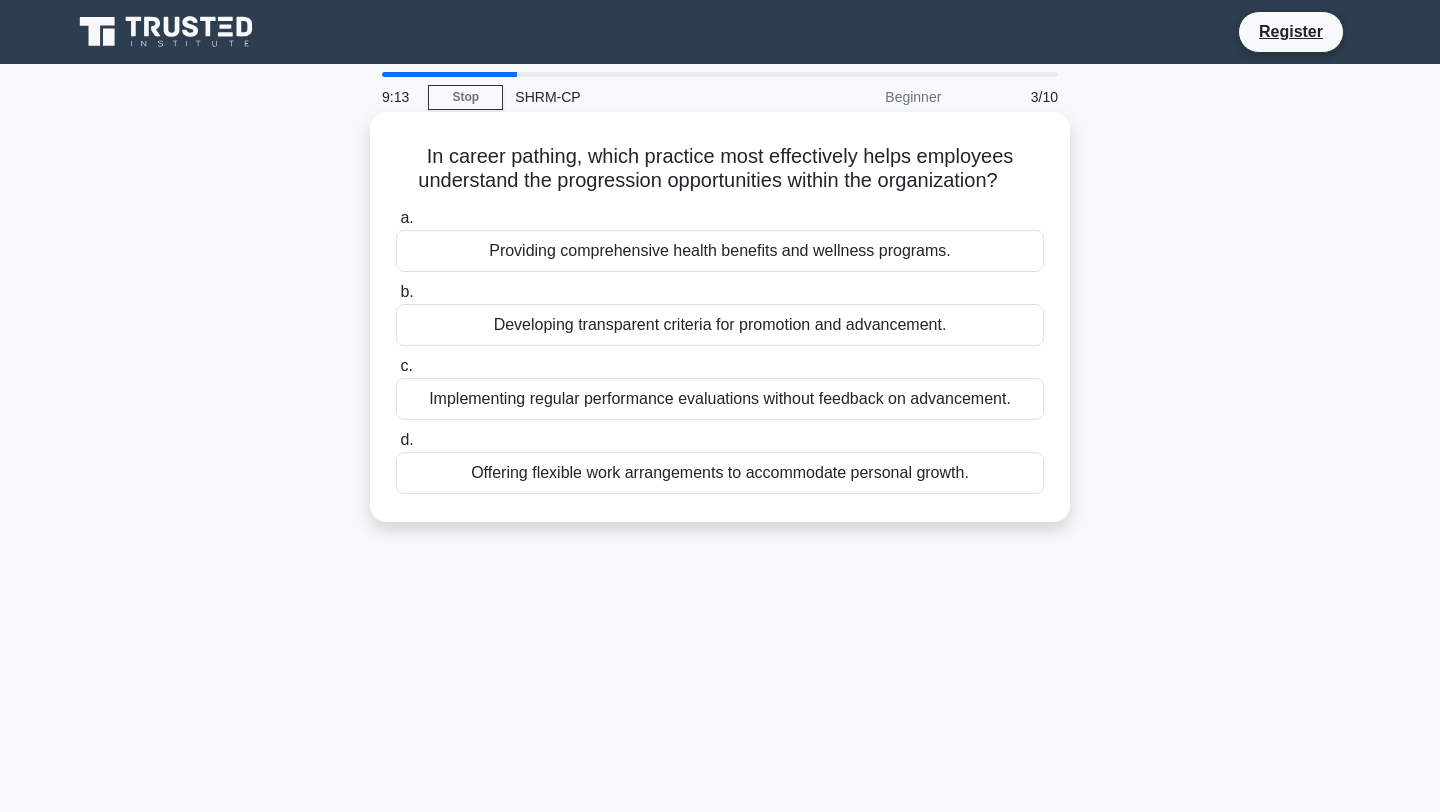click on "Developing transparent criteria for promotion and advancement." at bounding box center [720, 325] 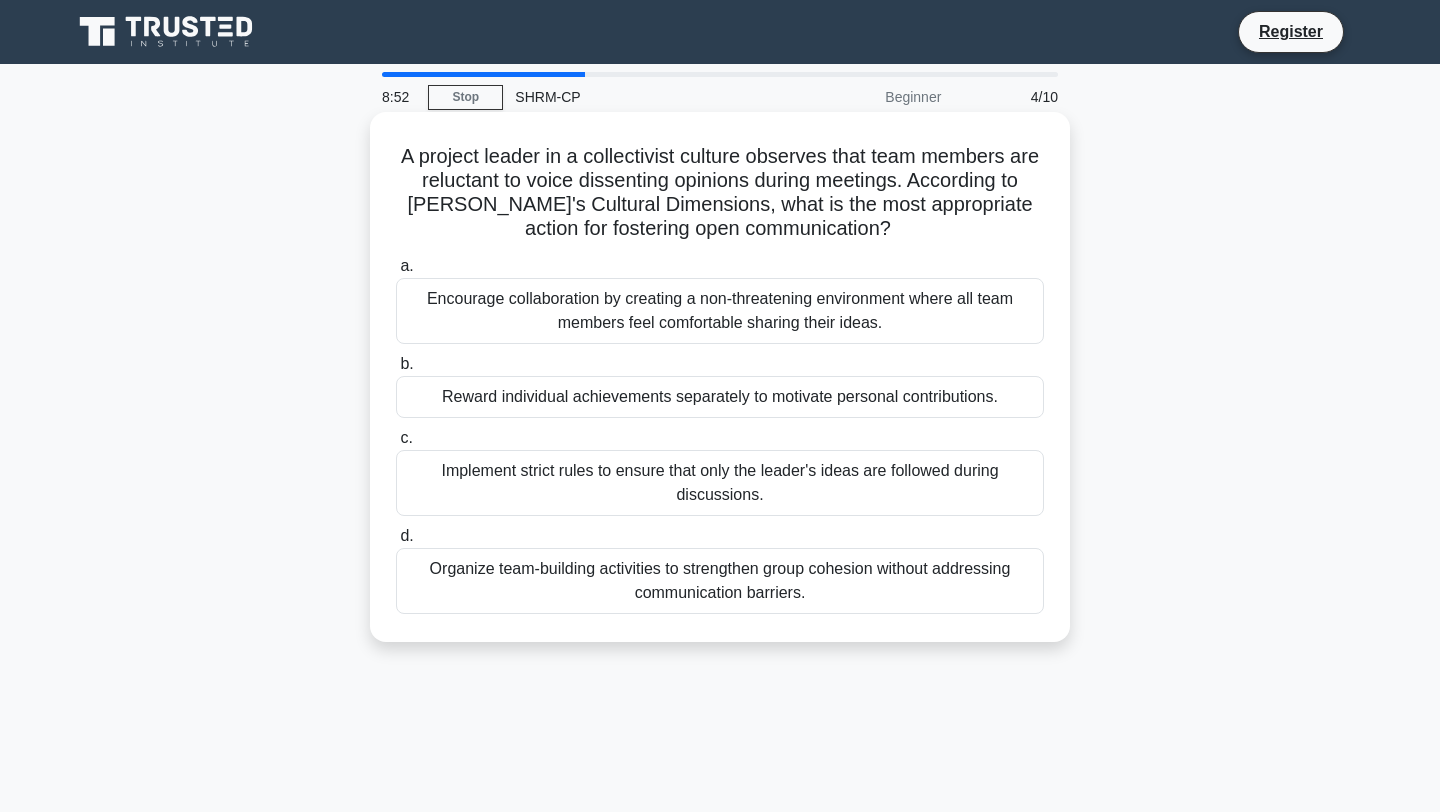 click on "Encourage collaboration by creating a non-threatening environment where all team members feel comfortable sharing their ideas." at bounding box center (720, 311) 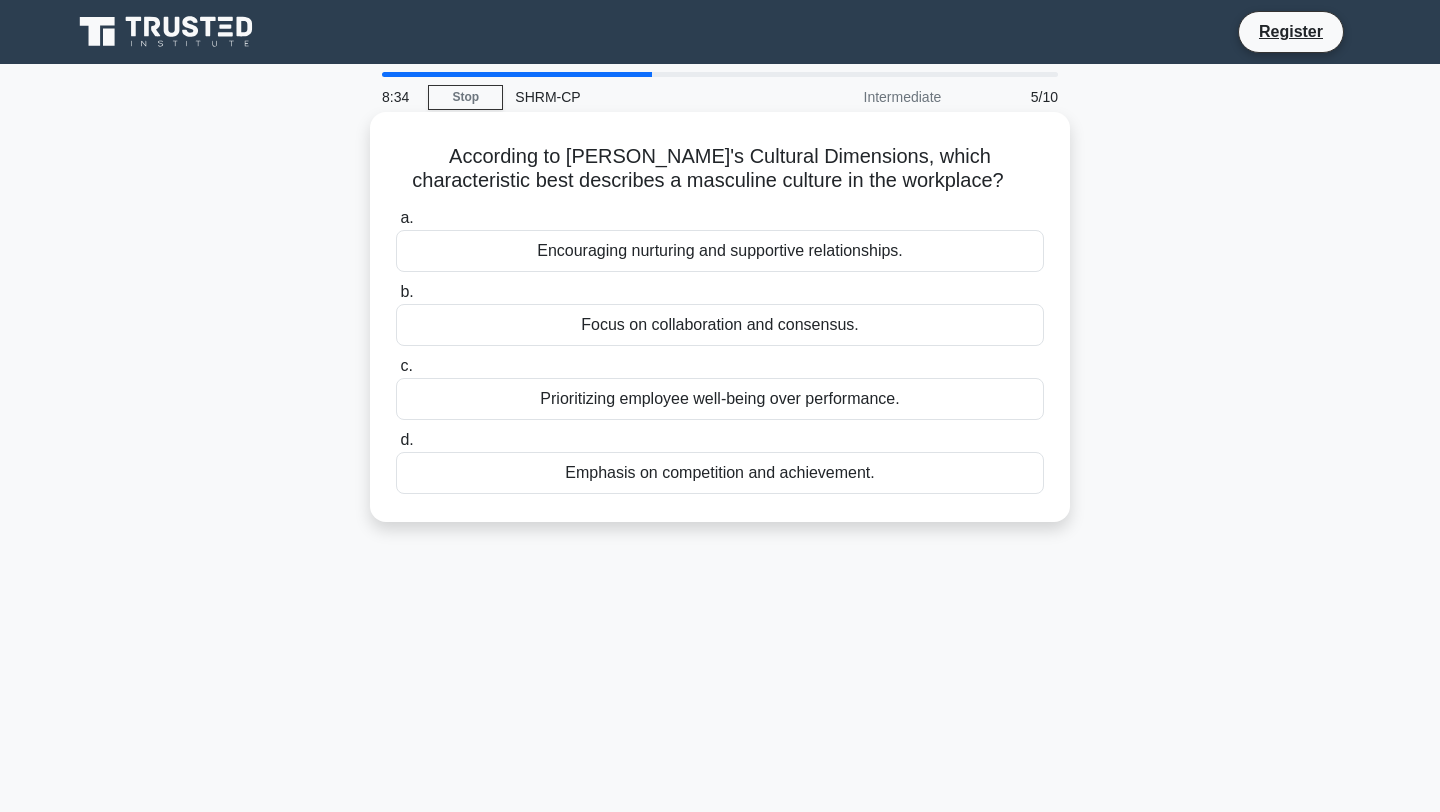 click on "Emphasis on competition and achievement." at bounding box center [720, 473] 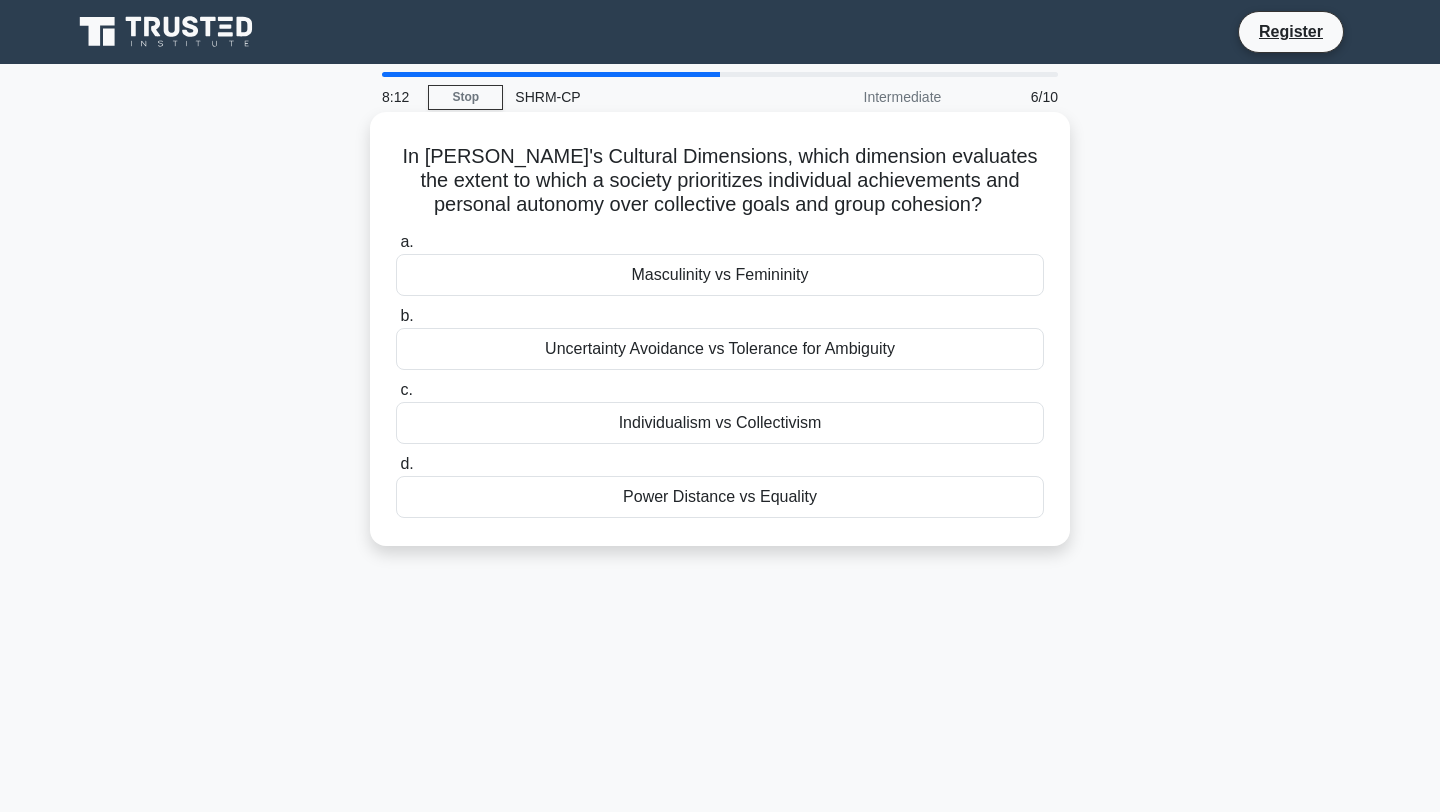 click on "Individualism vs Collectivism" at bounding box center (720, 423) 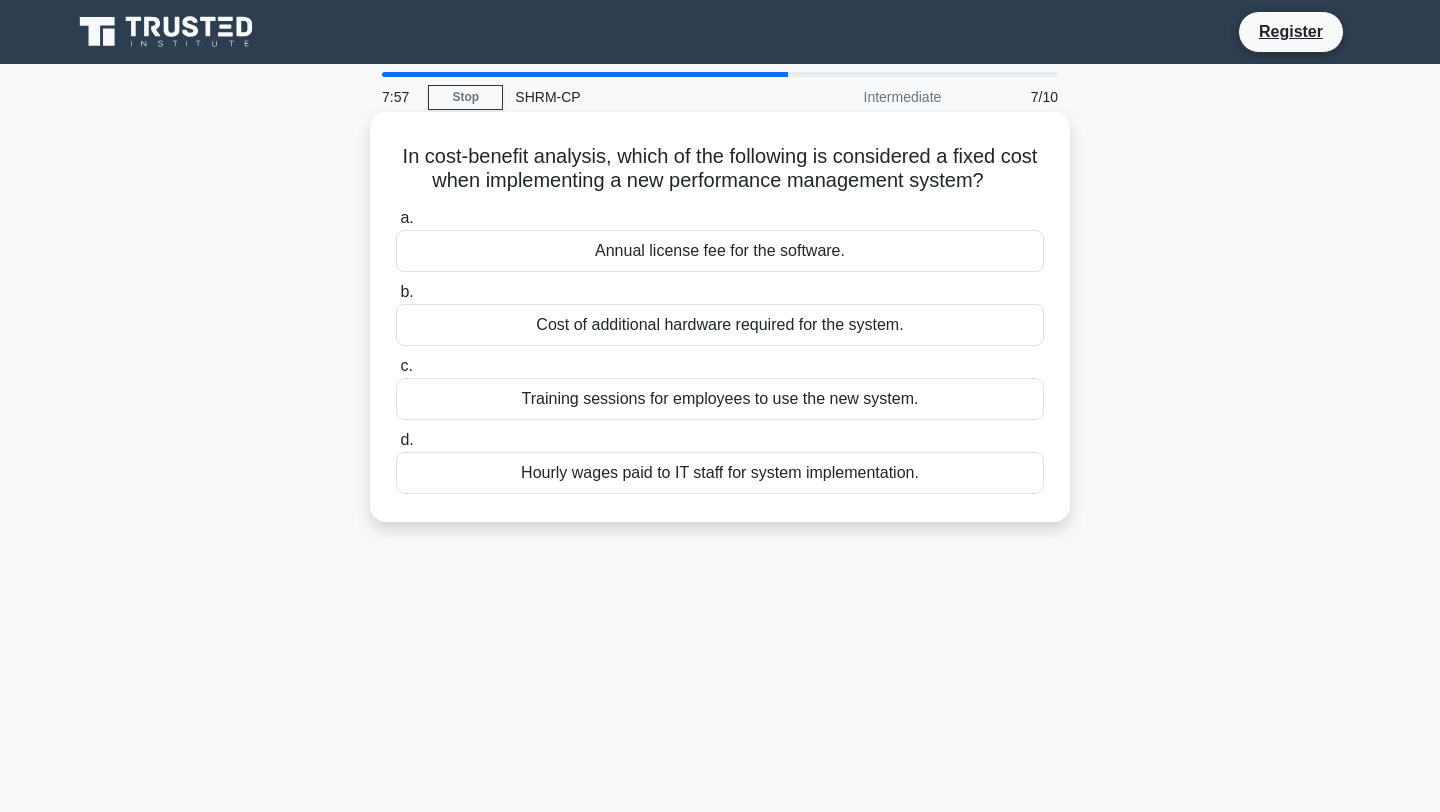 click on "Annual license fee for the software." at bounding box center (720, 251) 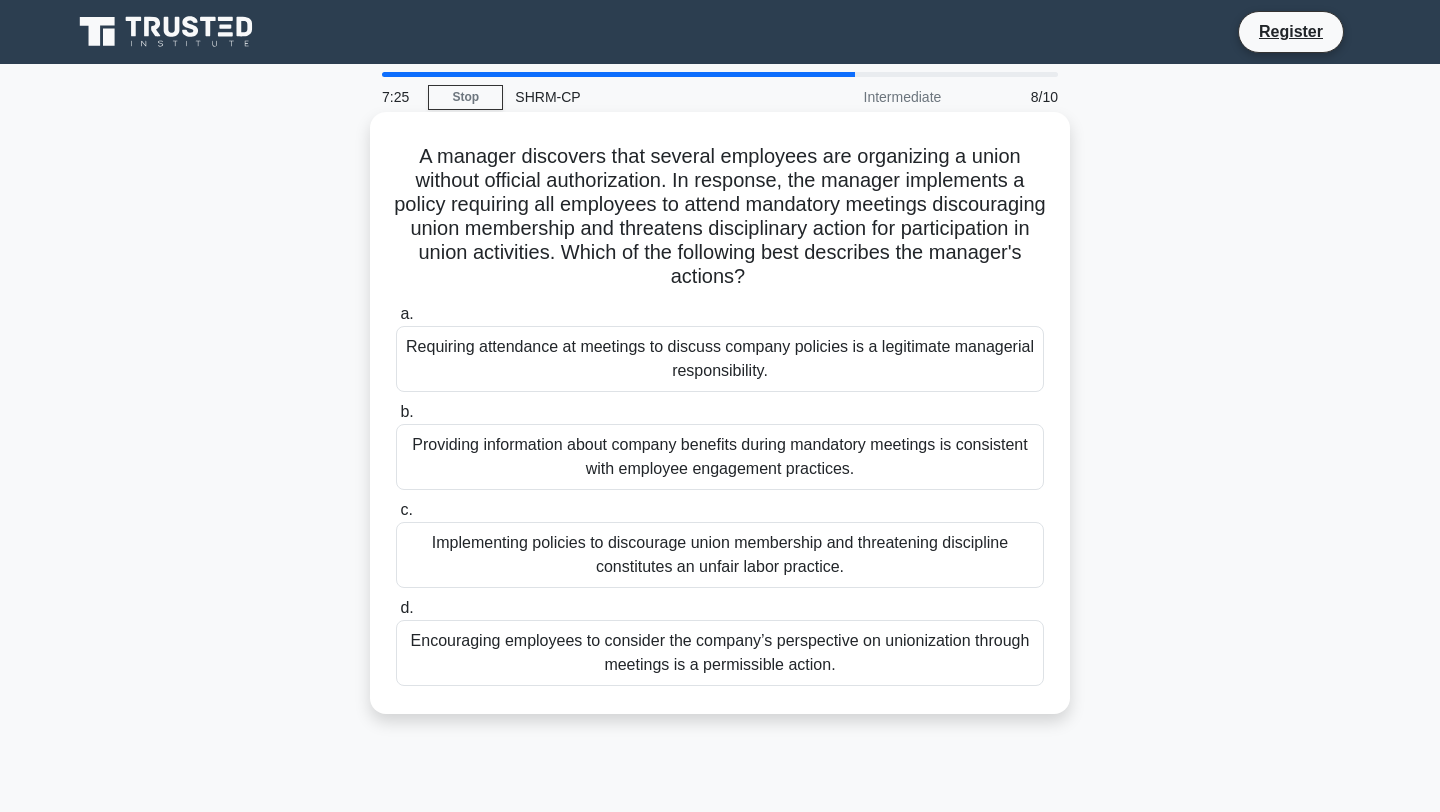 click on "Implementing policies to discourage union membership and threatening discipline constitutes an unfair labor practice." at bounding box center (720, 555) 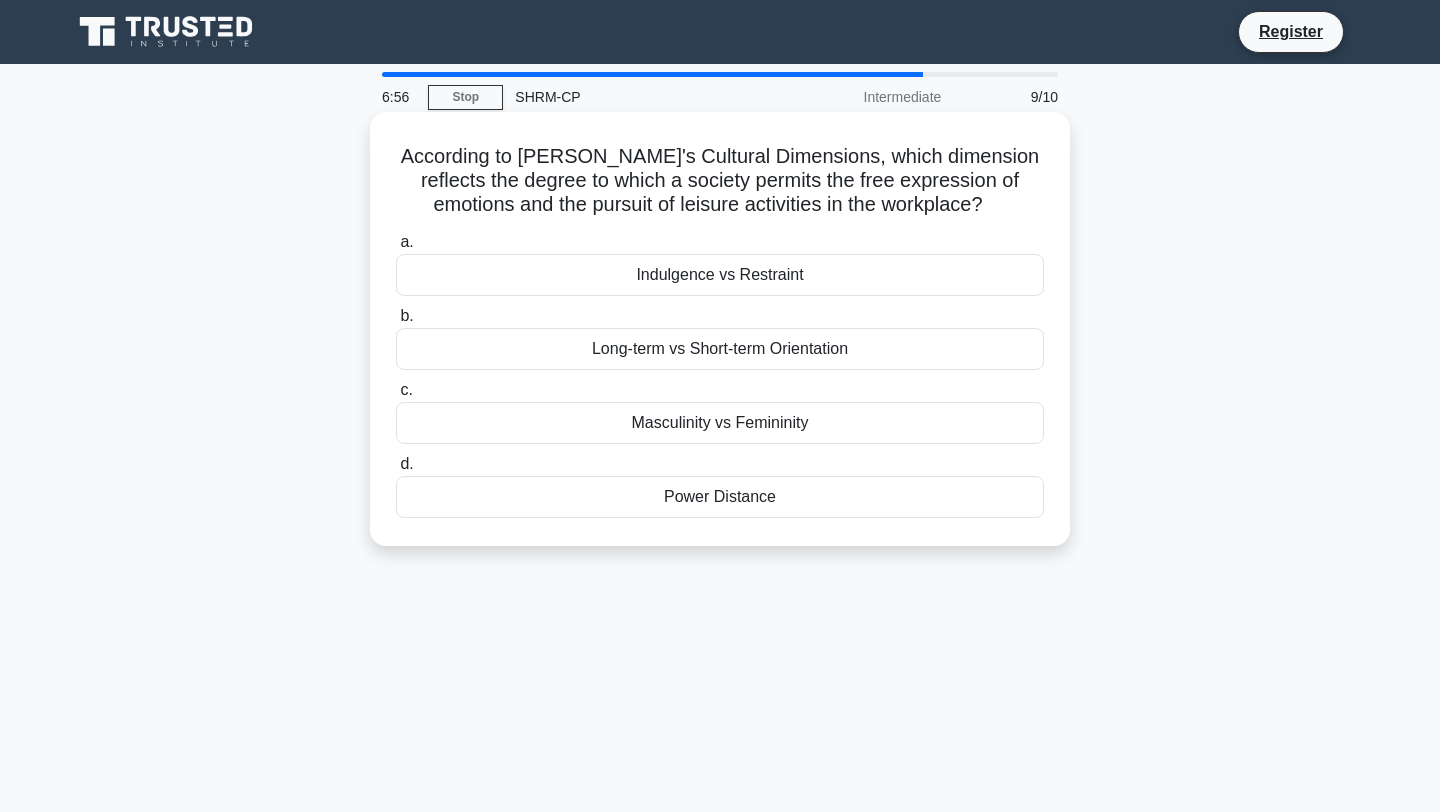 click on "Indulgence vs Restraint" at bounding box center [720, 275] 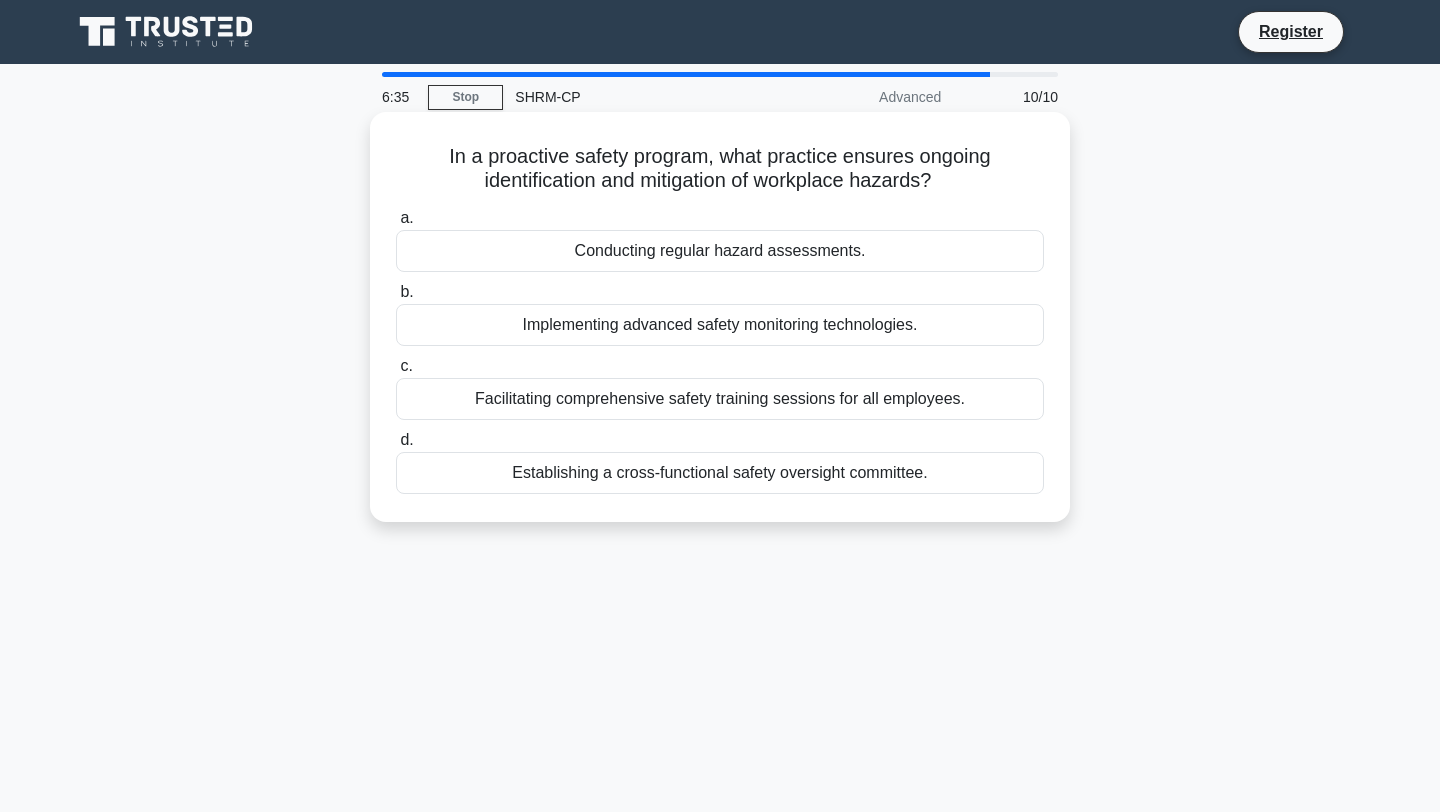 click on "Conducting regular hazard assessments." at bounding box center [720, 251] 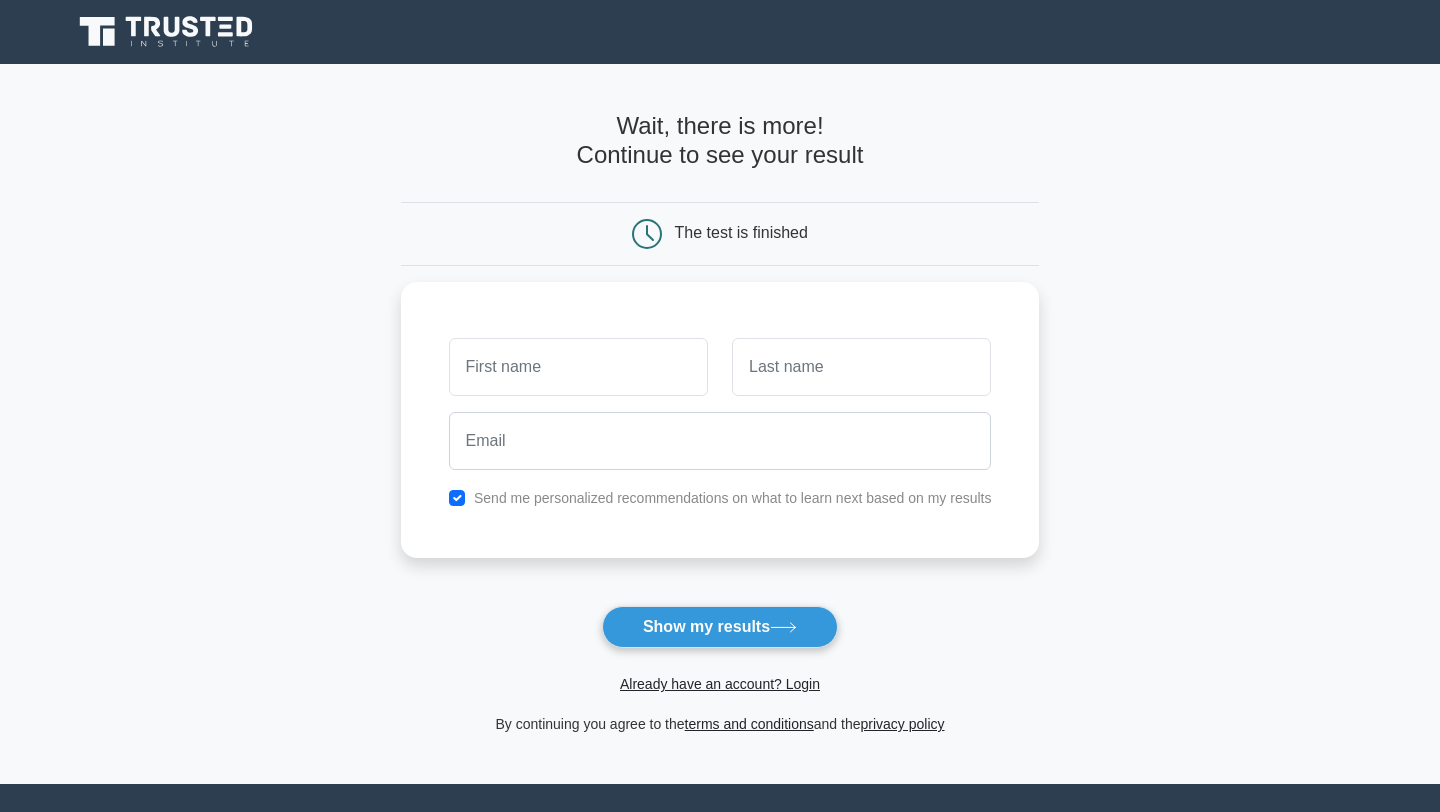 scroll, scrollTop: 0, scrollLeft: 0, axis: both 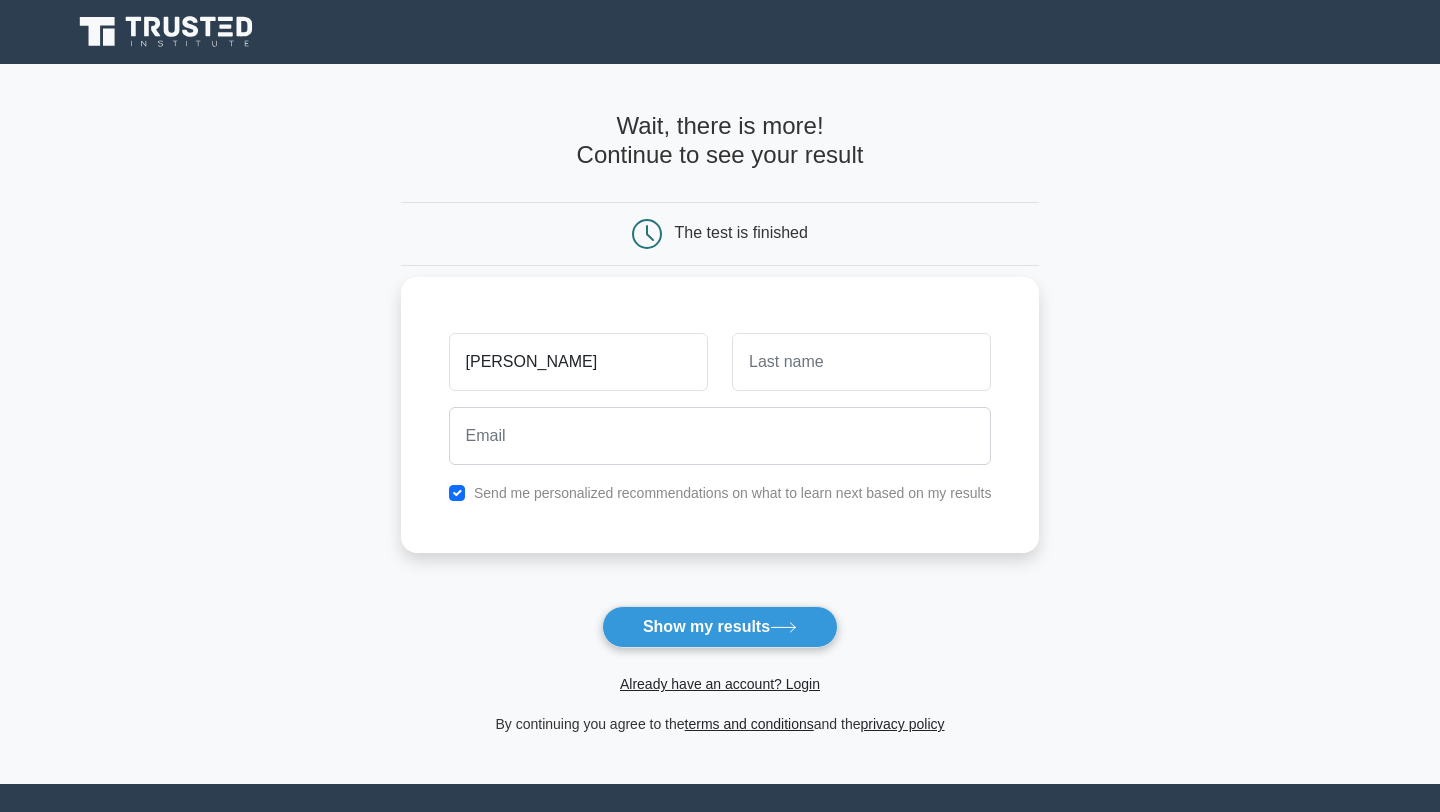 type on "[PERSON_NAME]" 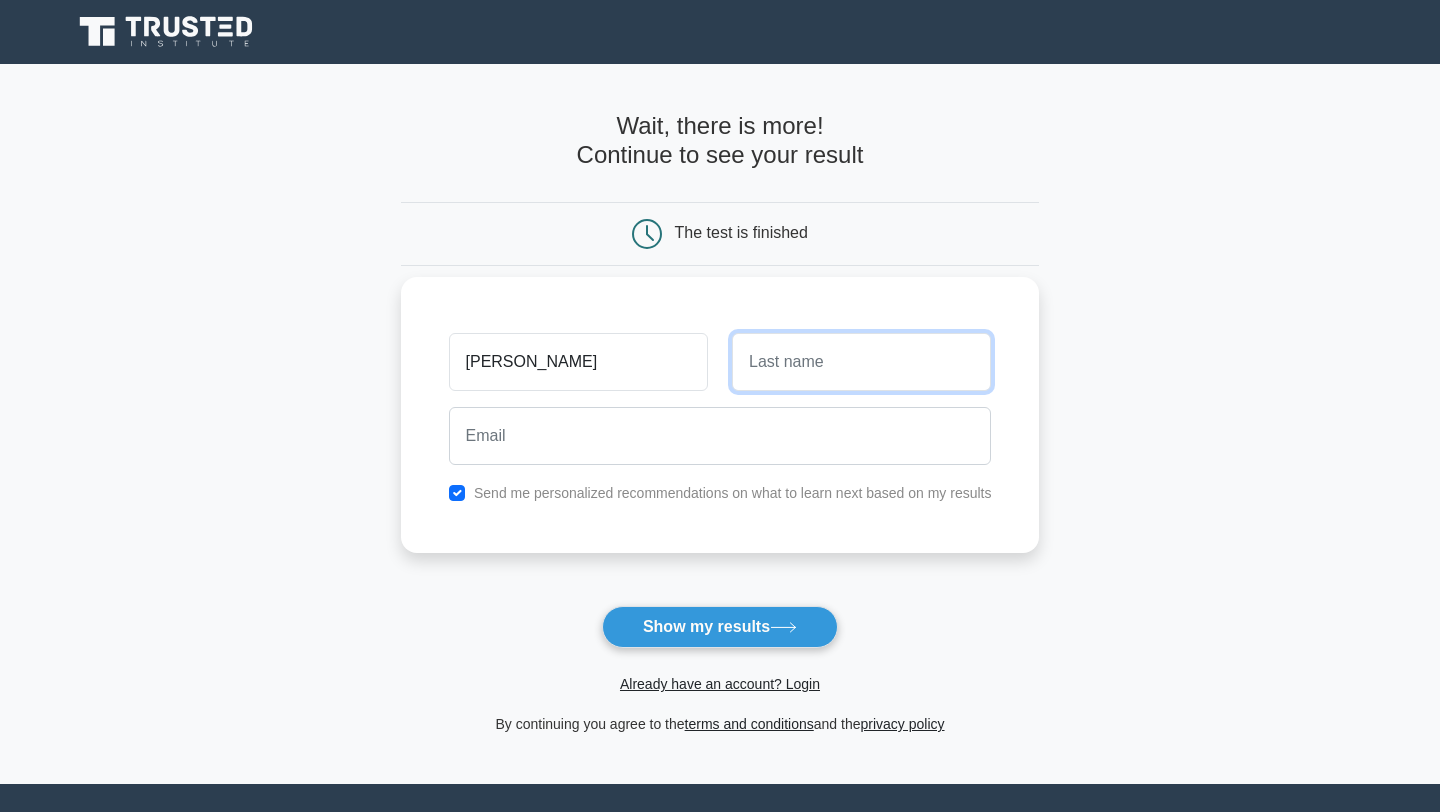 click at bounding box center [861, 362] 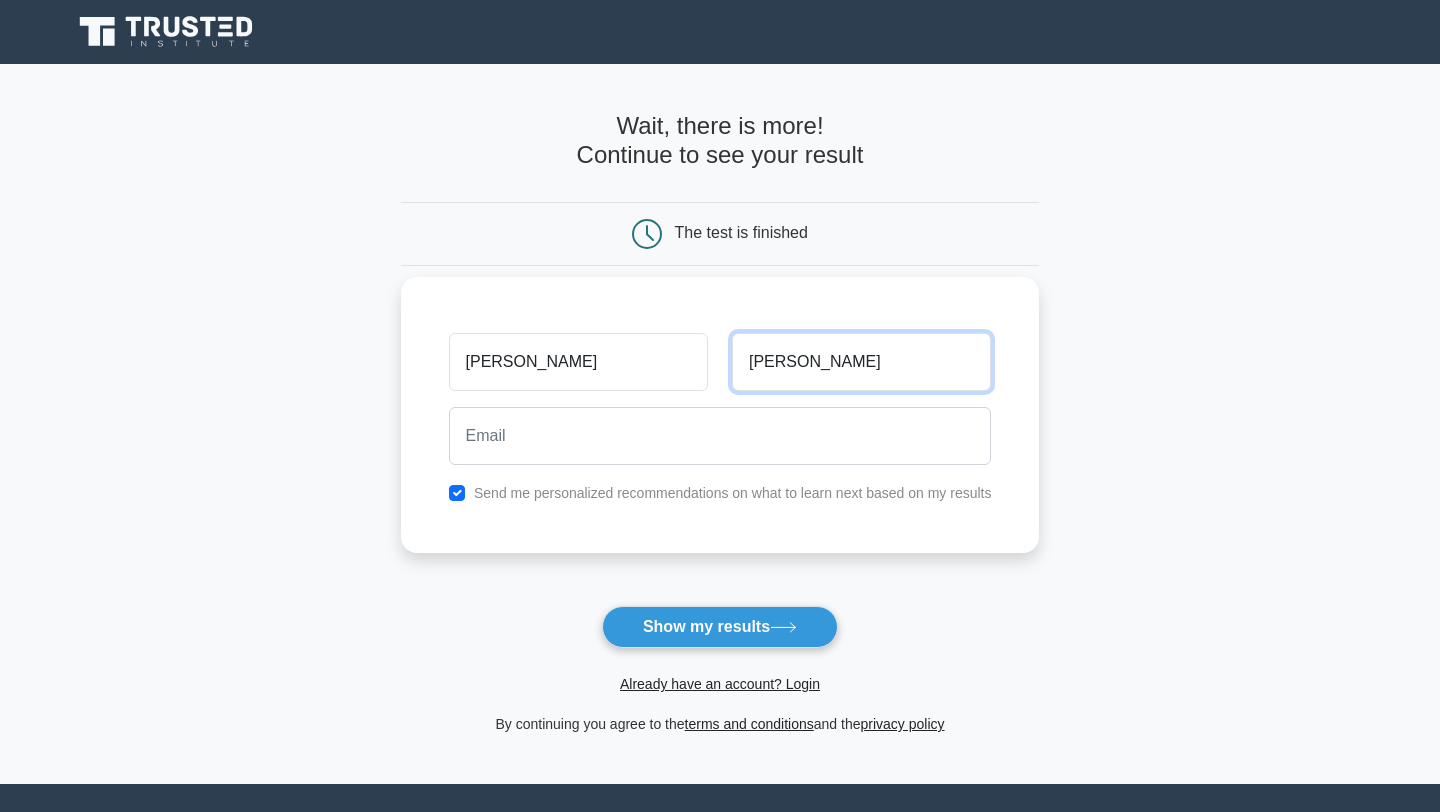 type on "Bracher" 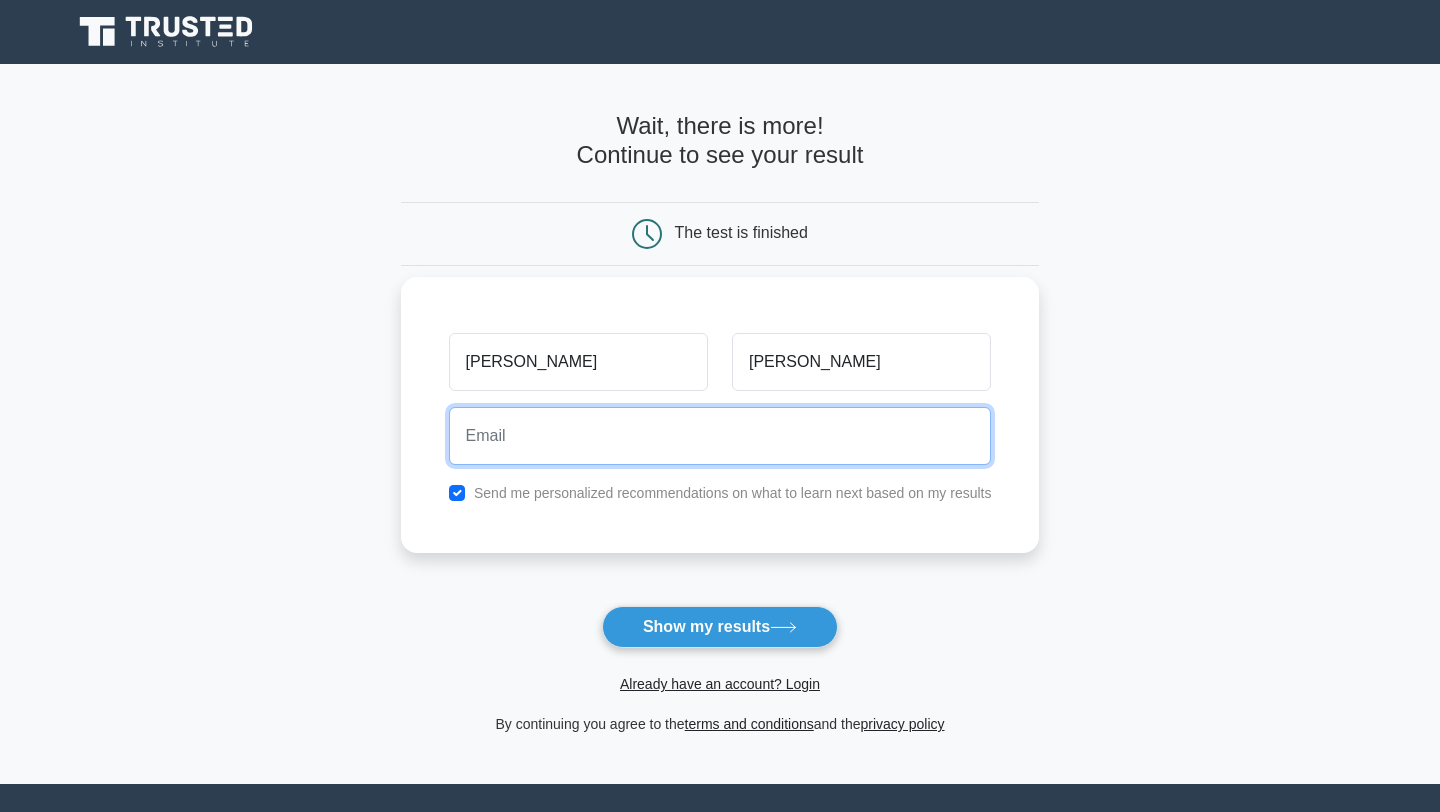 click at bounding box center [720, 436] 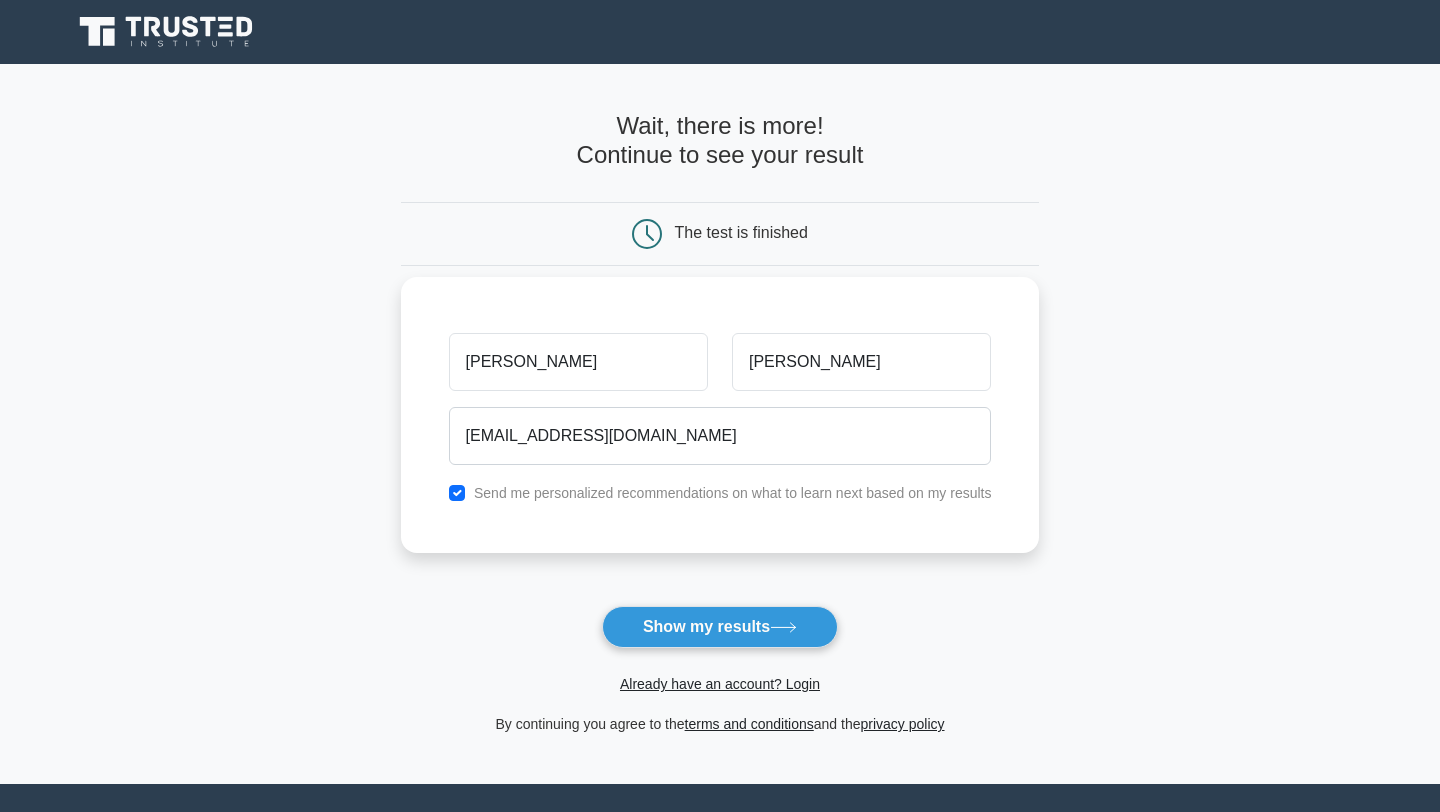 click on "Send me personalized recommendations on what to learn next based on my results" at bounding box center (733, 493) 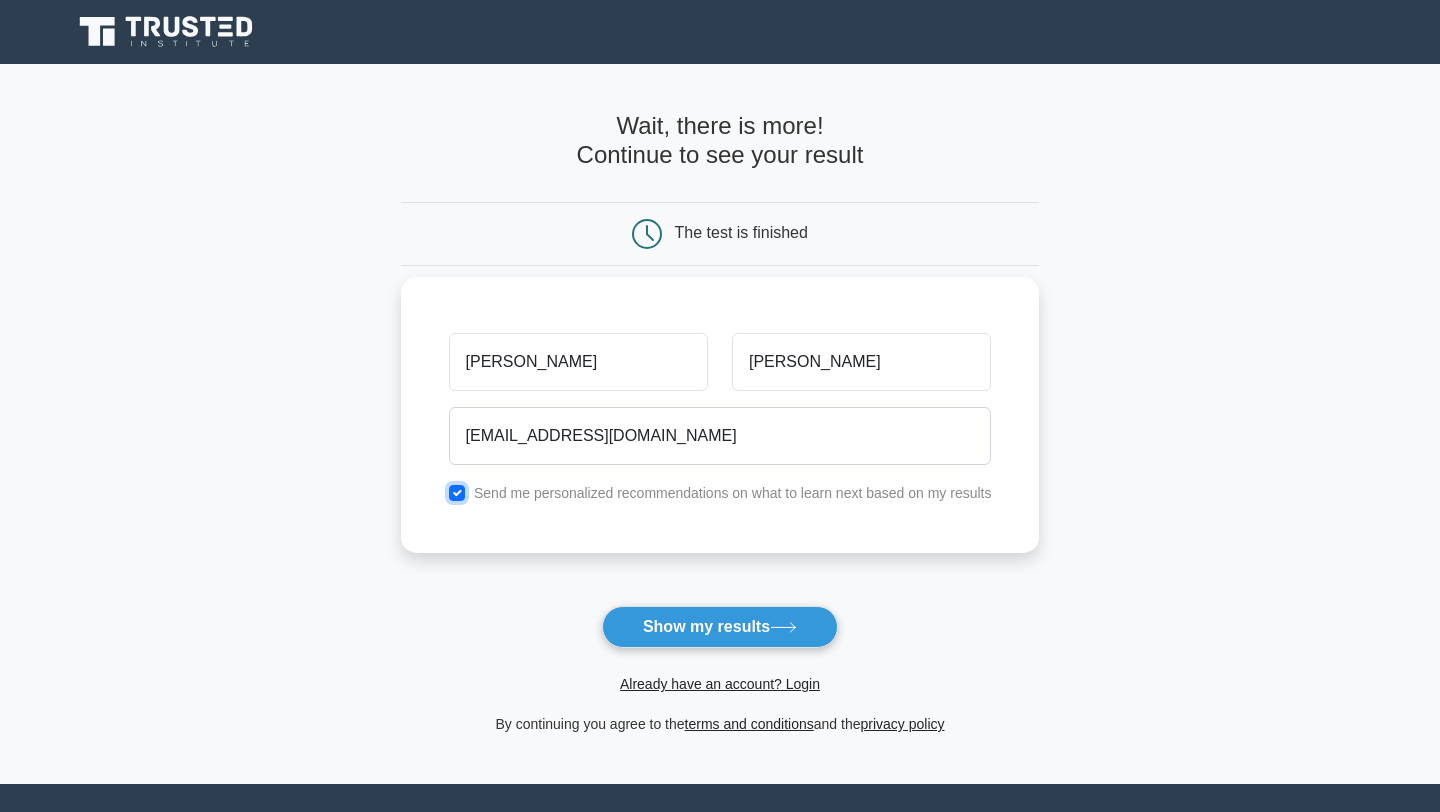 click at bounding box center (457, 493) 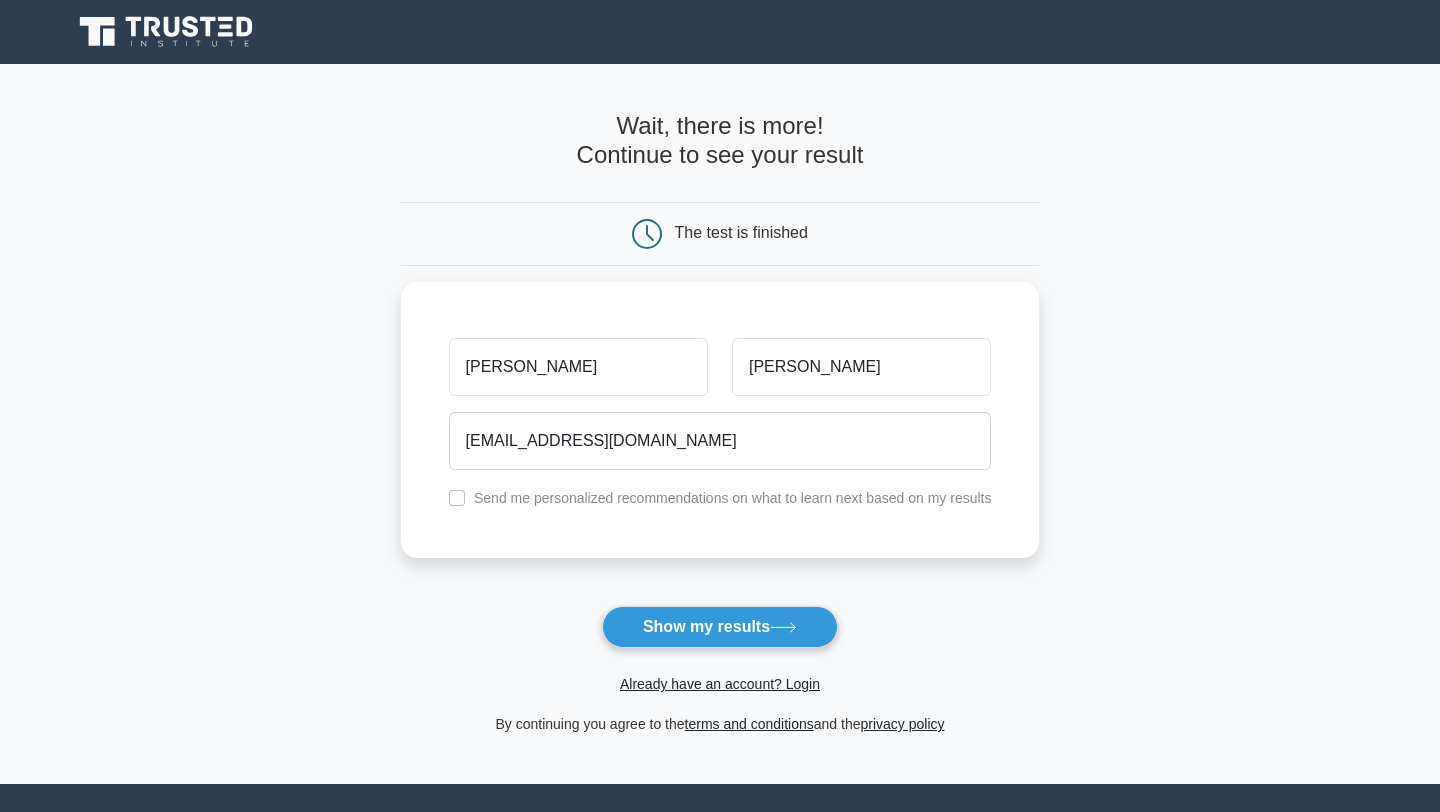 click on "Already have an account? Login" at bounding box center (720, 672) 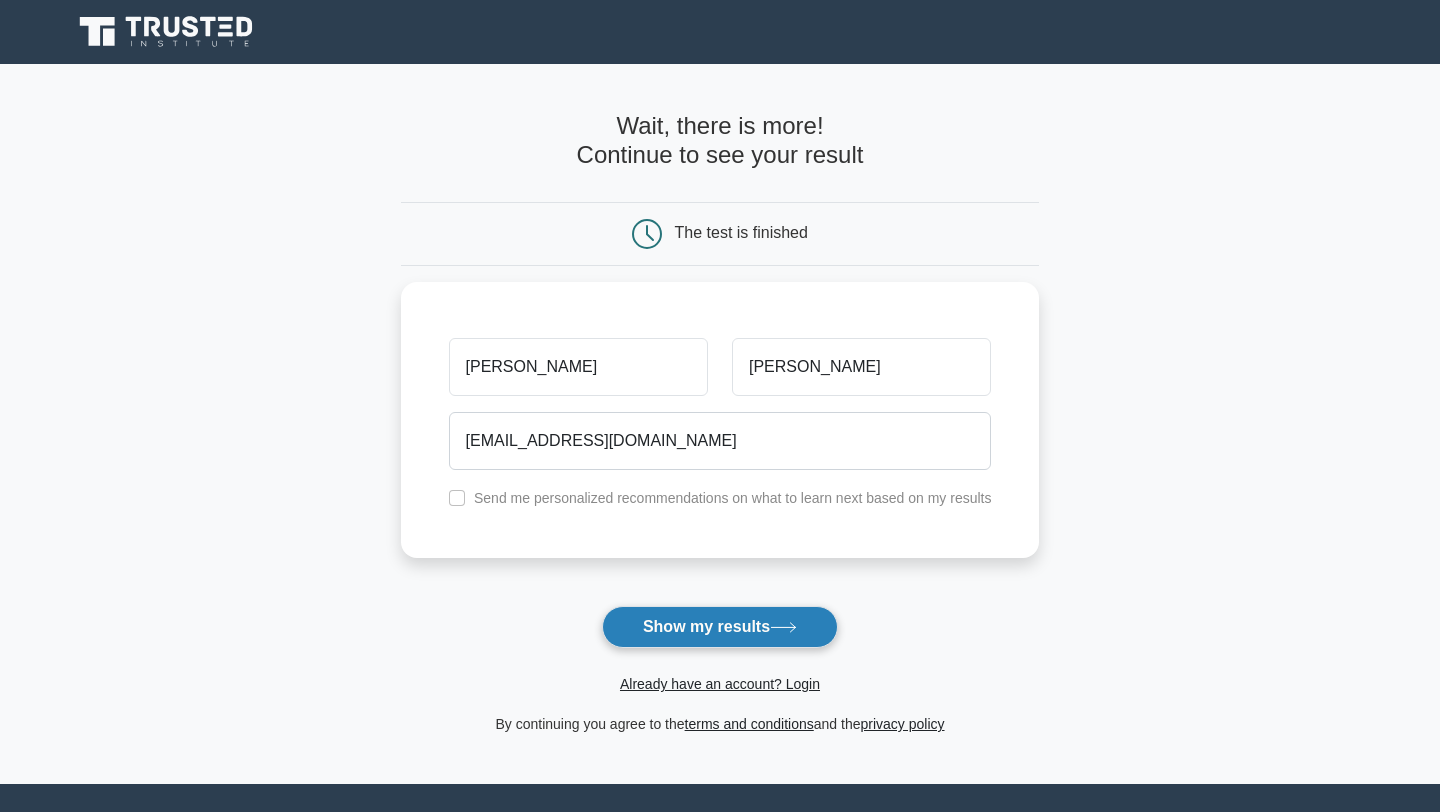 click on "Show my results" at bounding box center (720, 627) 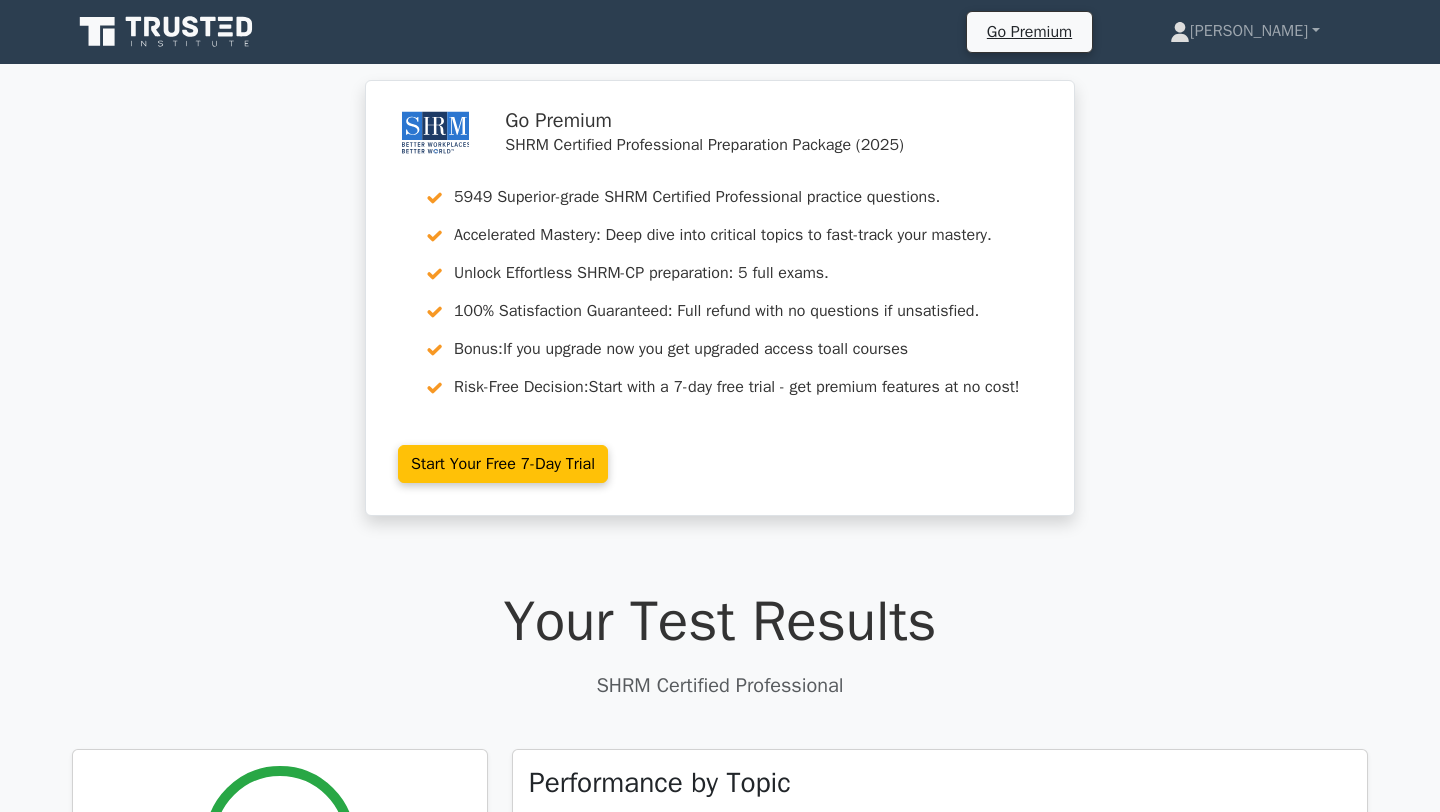 scroll, scrollTop: 0, scrollLeft: 0, axis: both 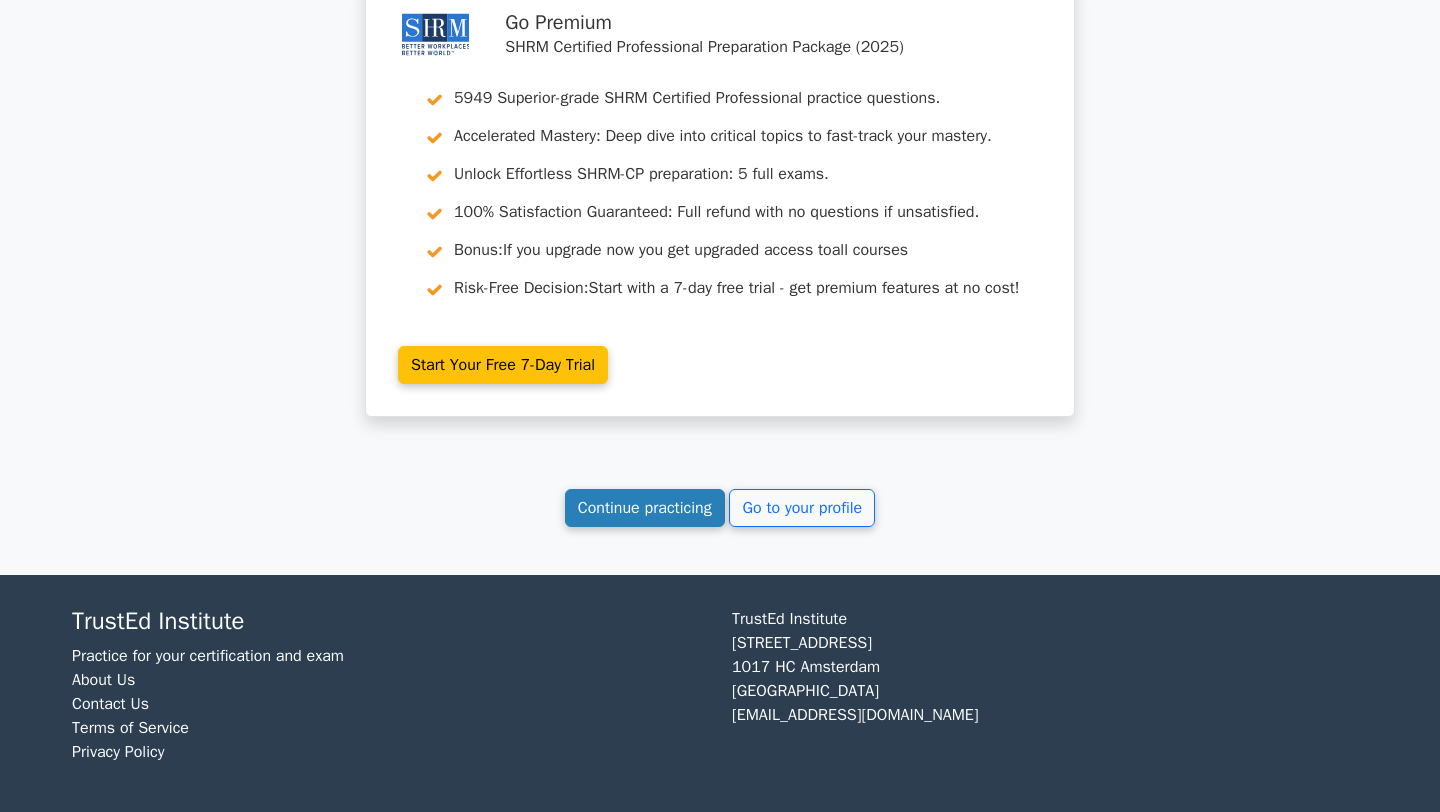 click on "Continue practicing" at bounding box center (645, 508) 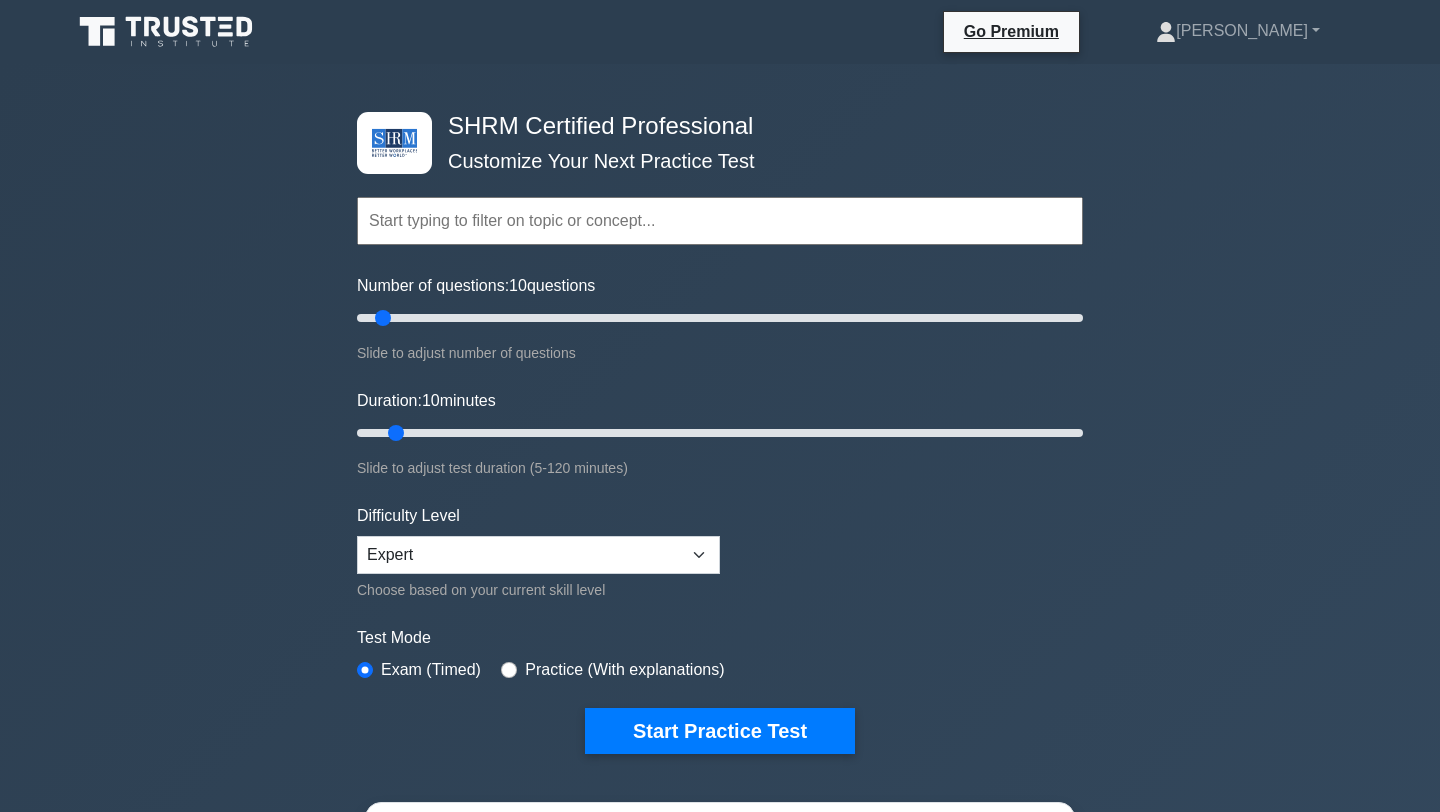 scroll, scrollTop: 0, scrollLeft: 0, axis: both 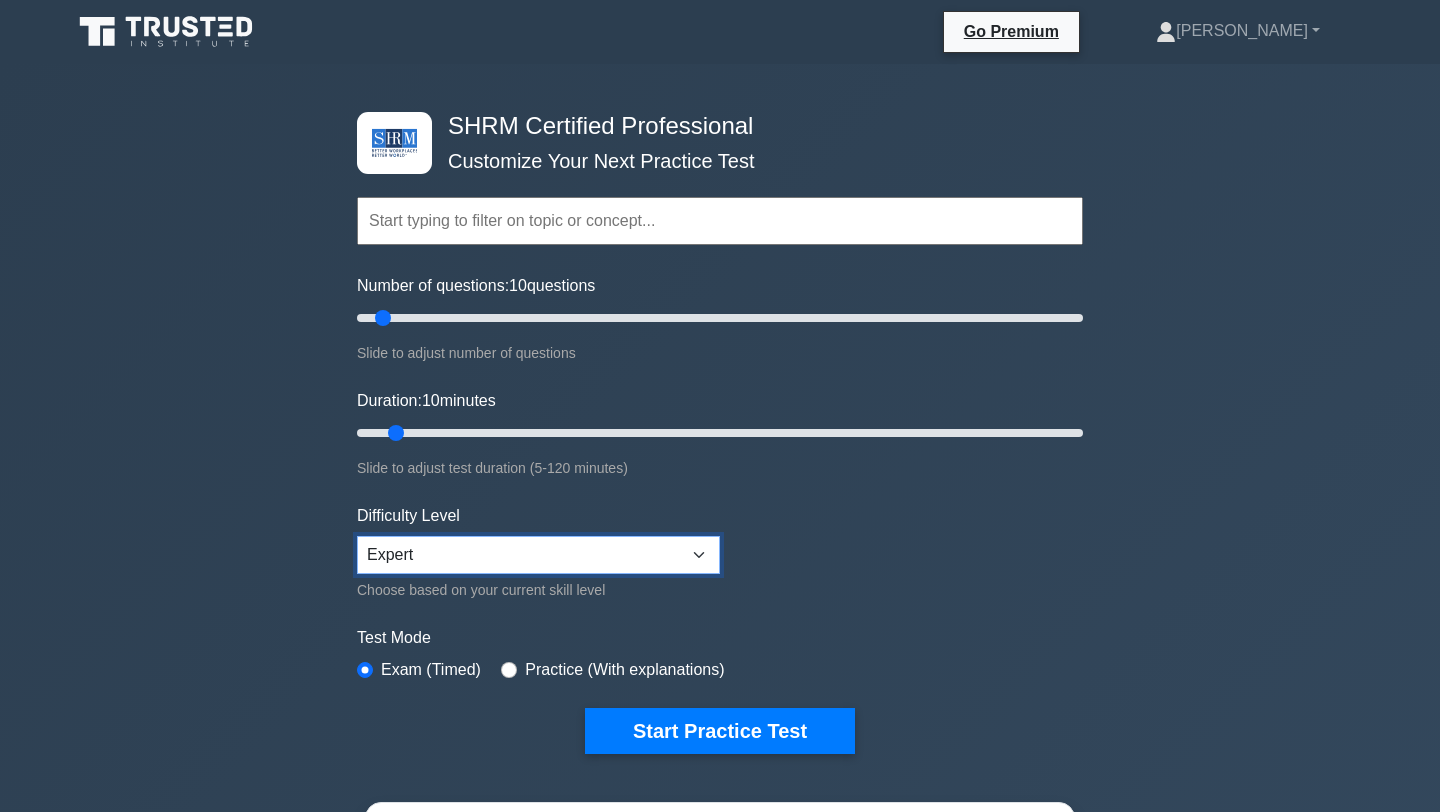click on "Beginner
Intermediate
Expert" at bounding box center (538, 555) 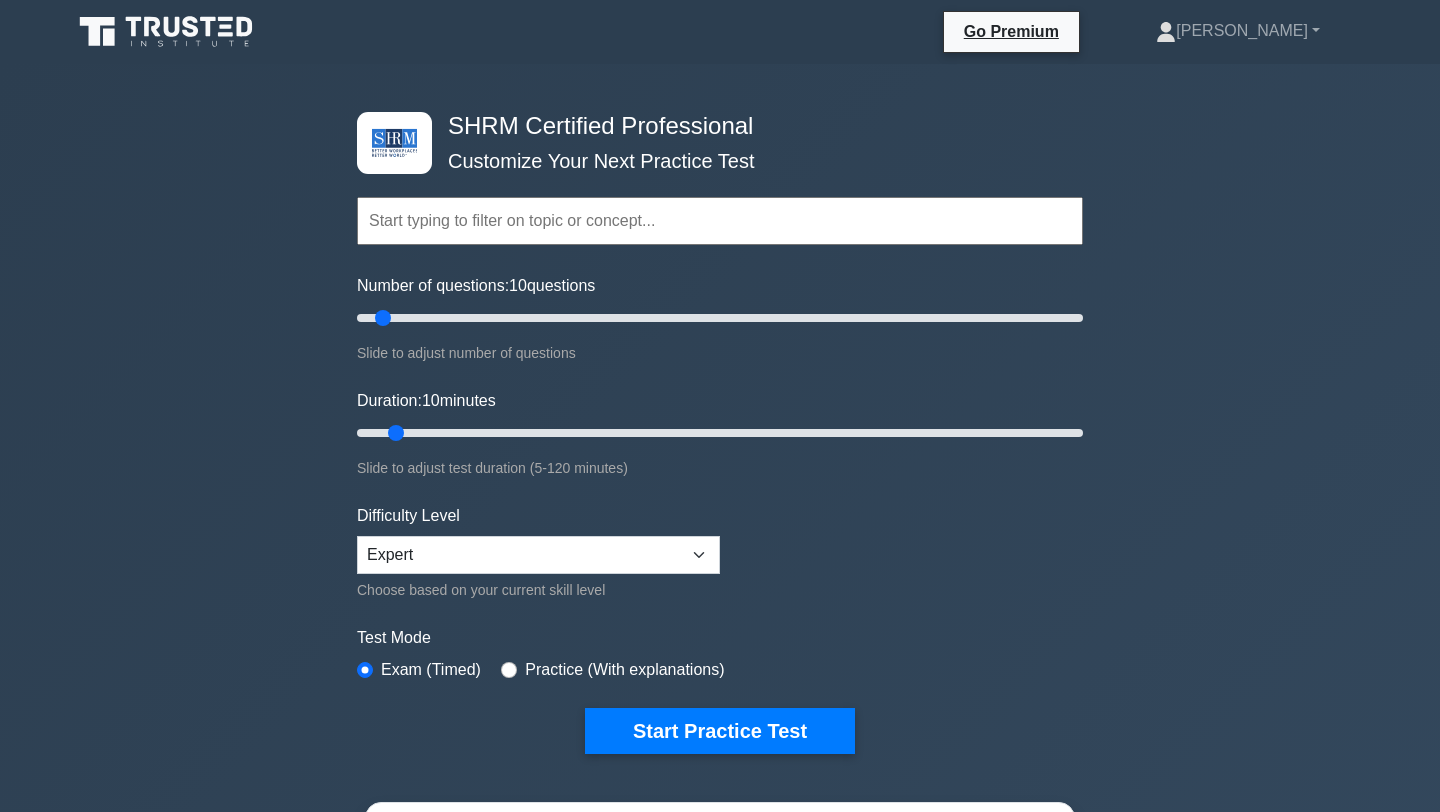 click on "Difficulty Level
Beginner
Intermediate
Expert
Choose based on your current skill level" at bounding box center [538, 553] 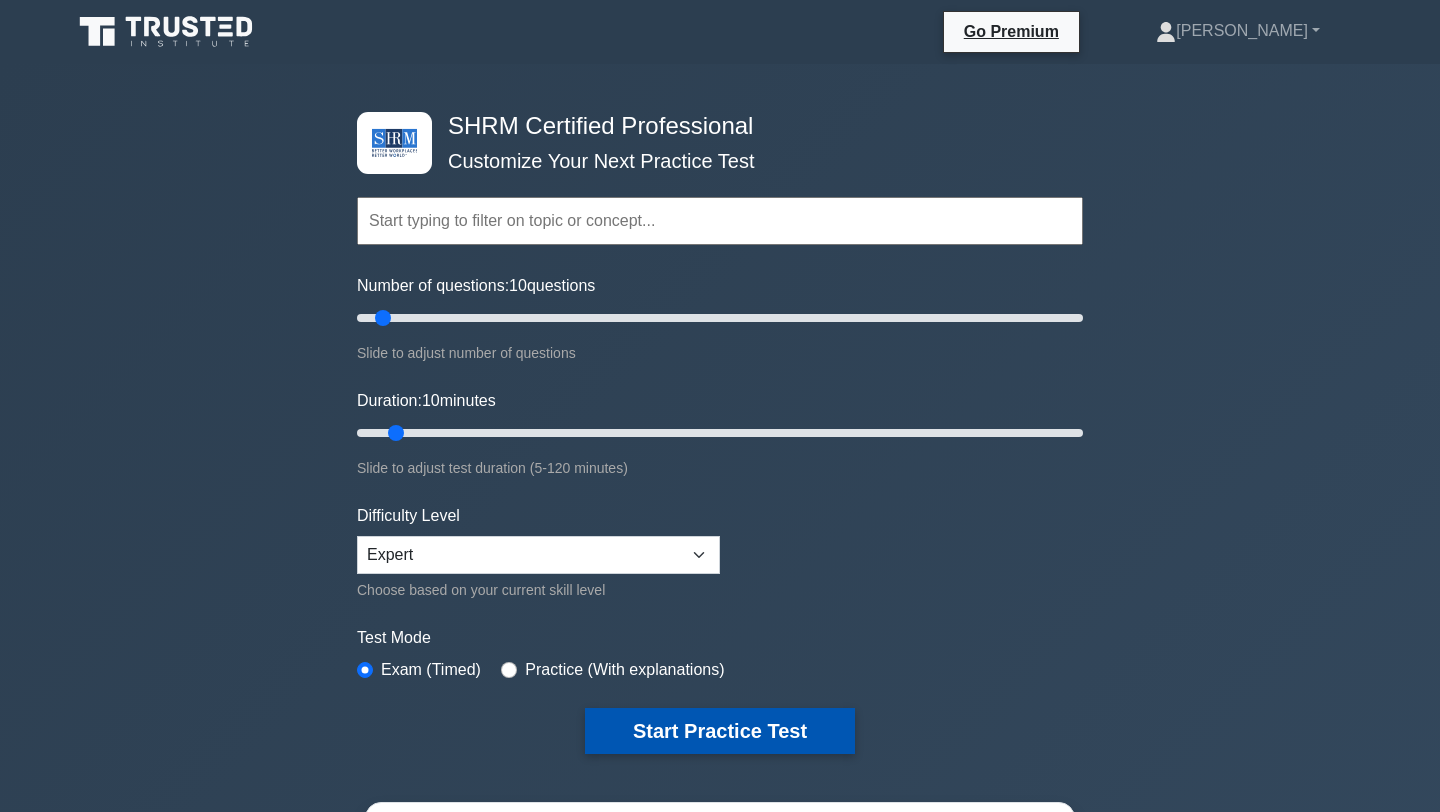 click on "Start Practice Test" at bounding box center [720, 731] 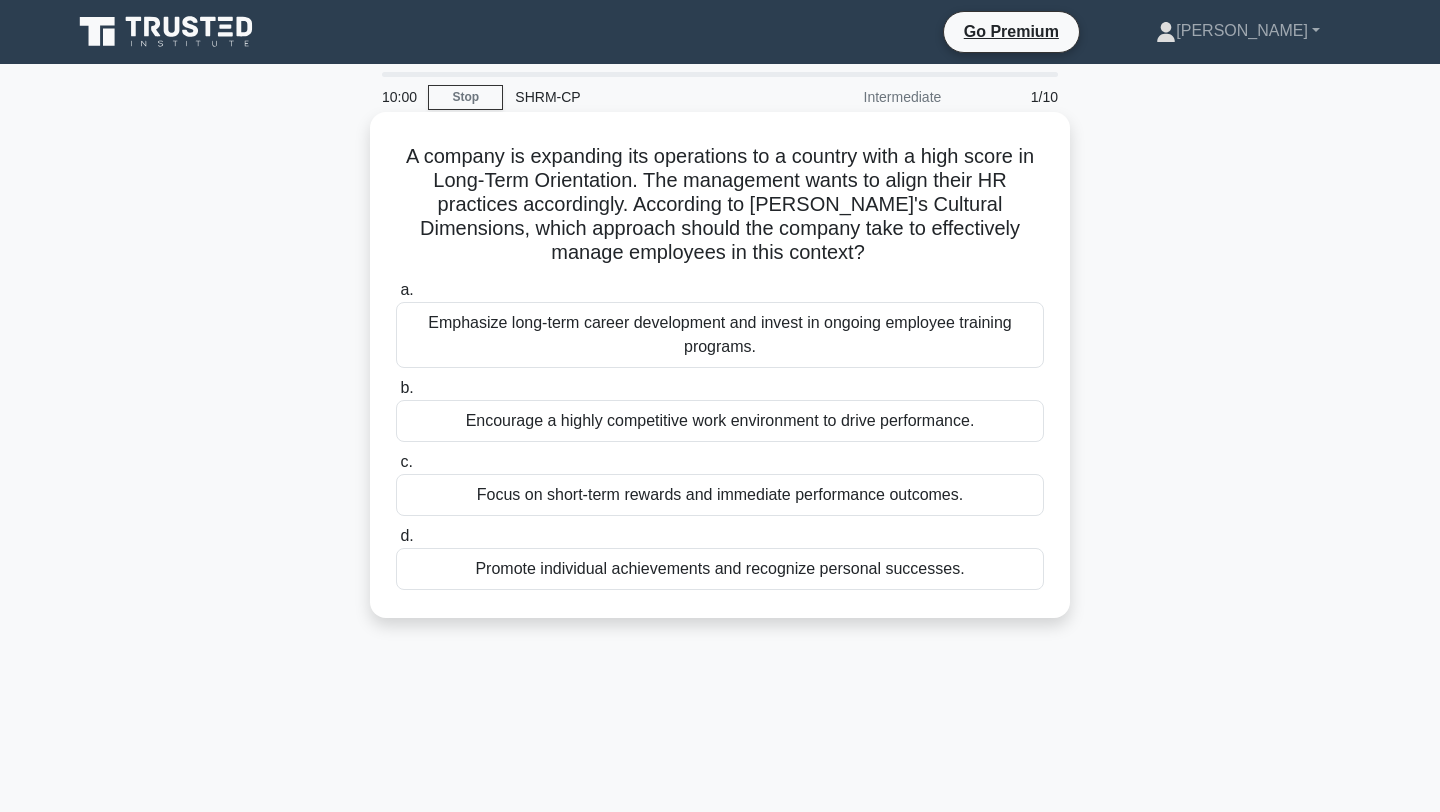 scroll, scrollTop: 0, scrollLeft: 0, axis: both 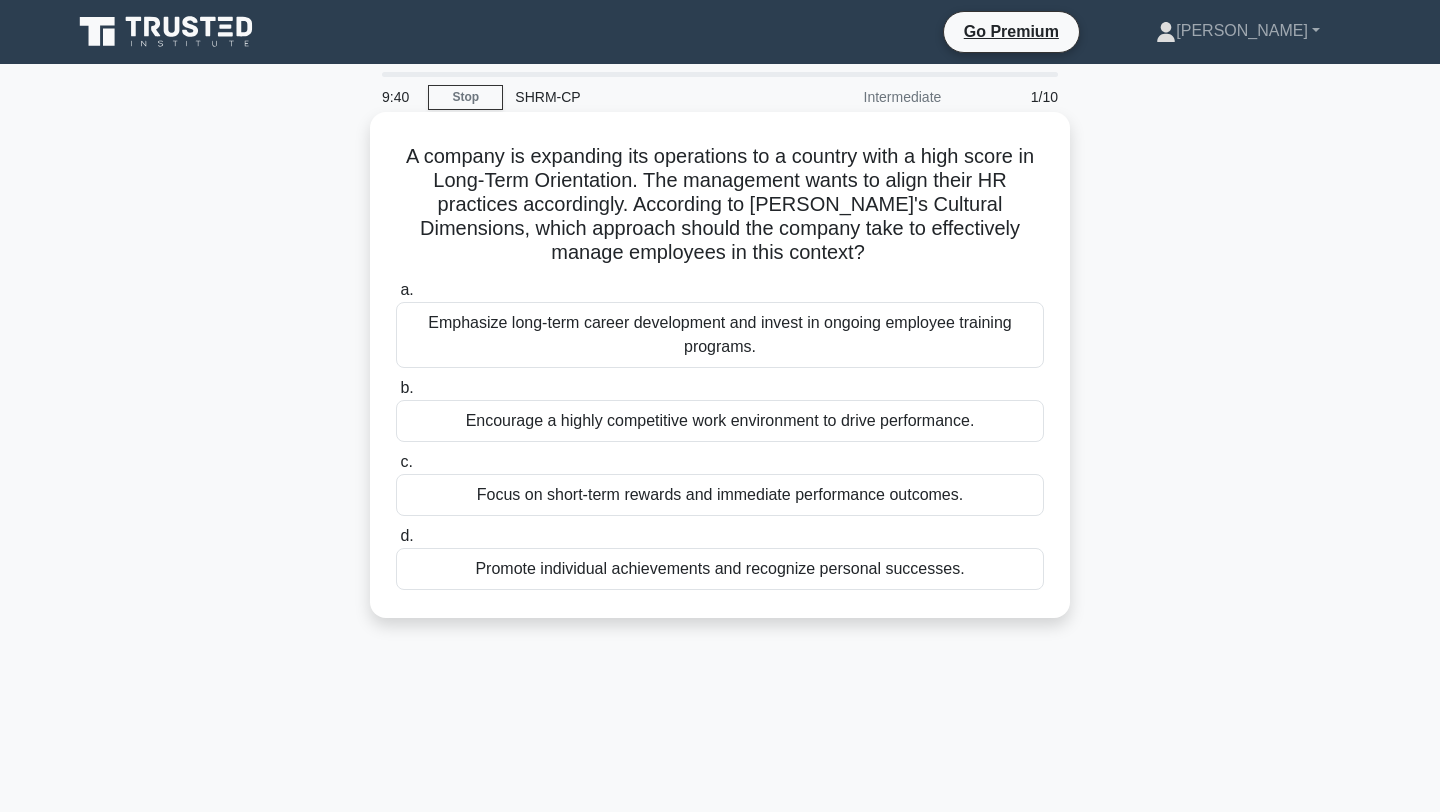 click on "Emphasize long-term career development and invest in ongoing employee training programs." at bounding box center [720, 335] 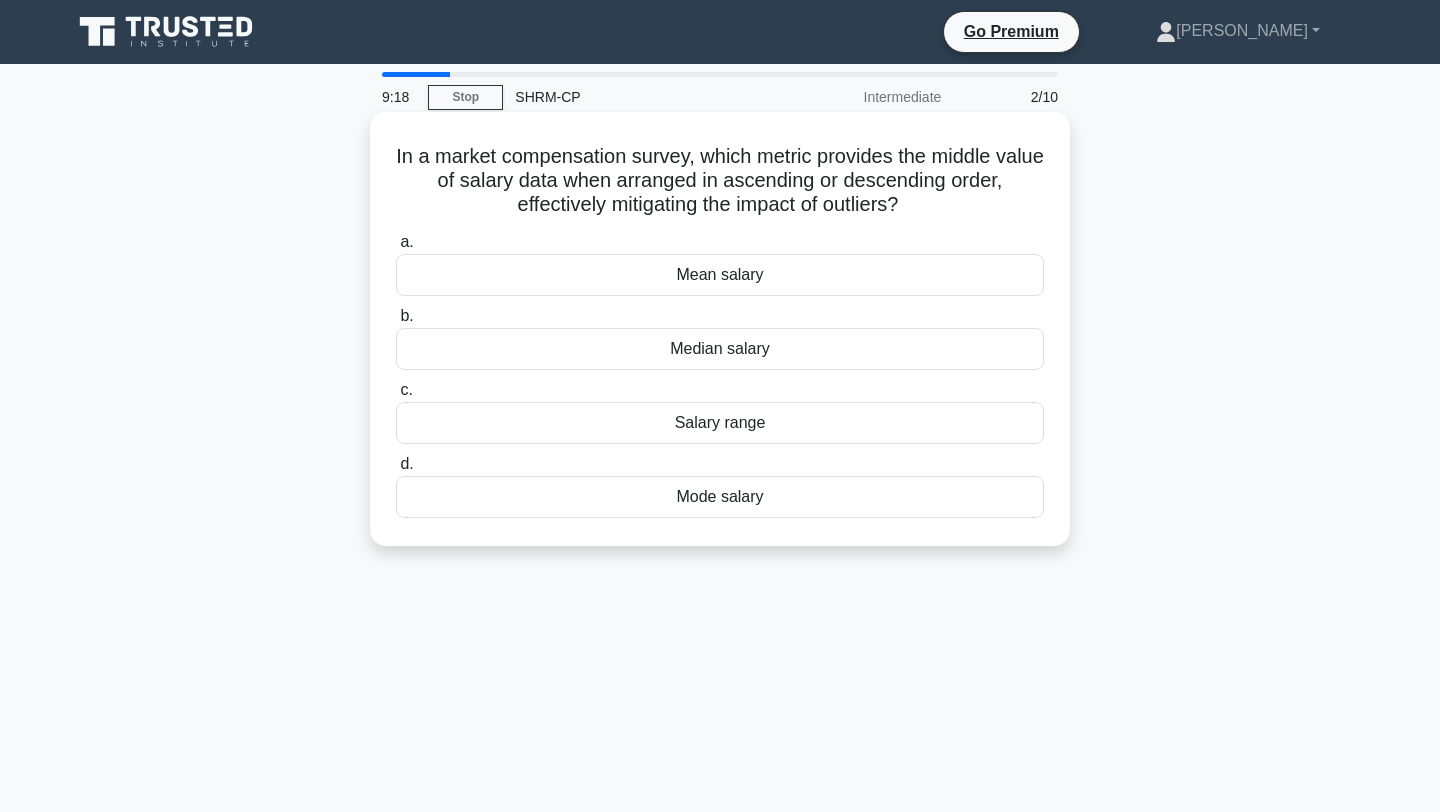 click on "Median salary" at bounding box center (720, 349) 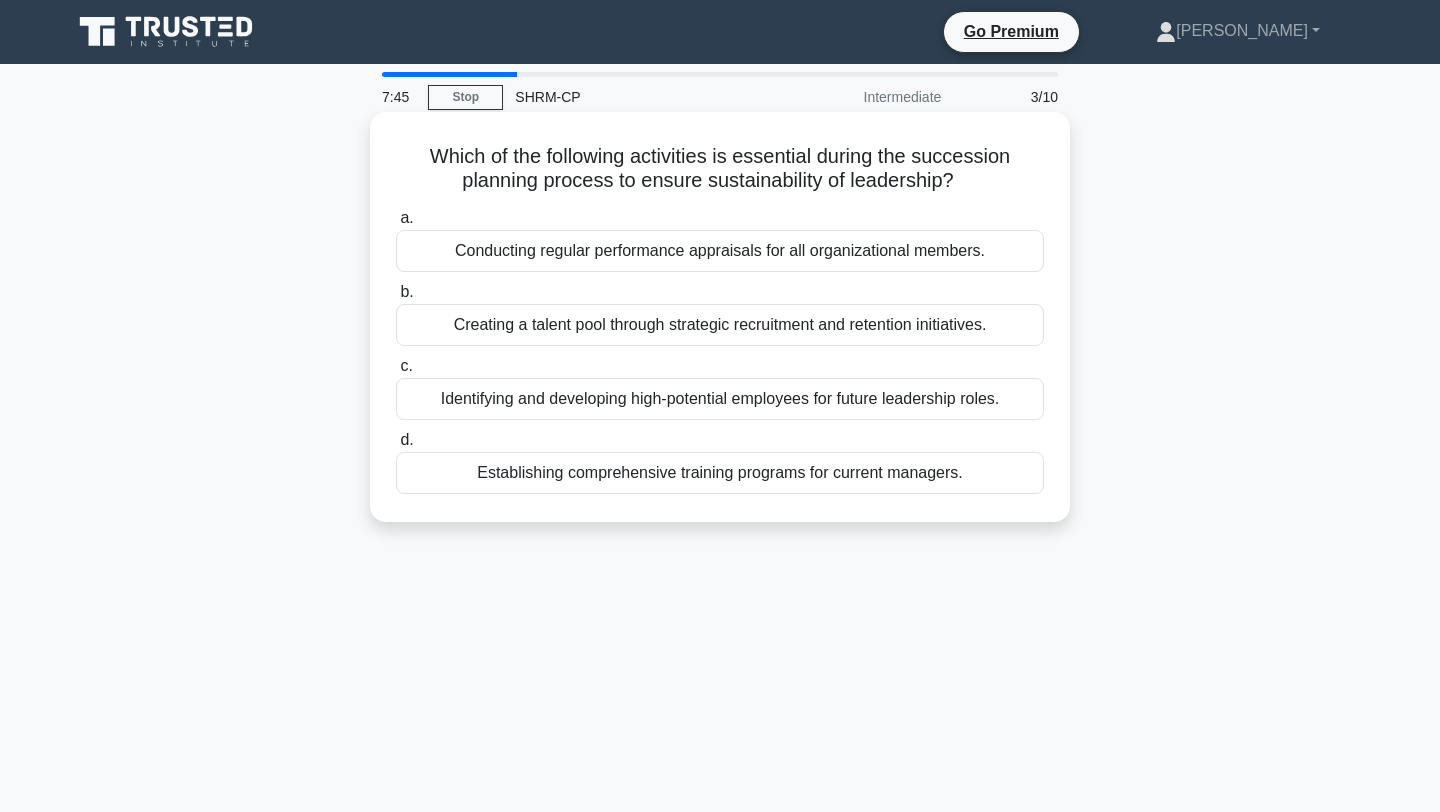 click on "Identifying and developing high-potential employees for future leadership roles." at bounding box center (720, 399) 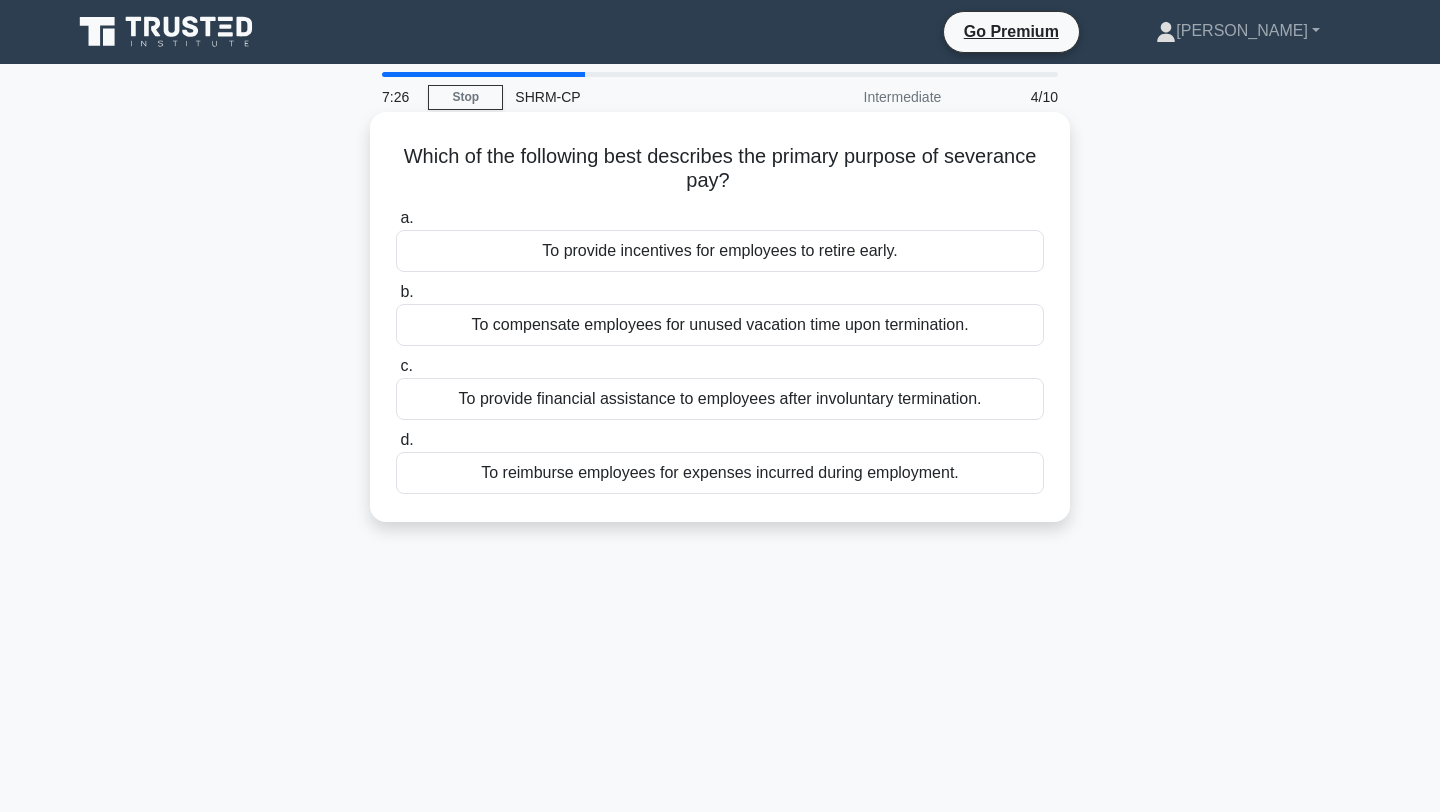 click on "To provide incentives for employees to retire early." at bounding box center (720, 251) 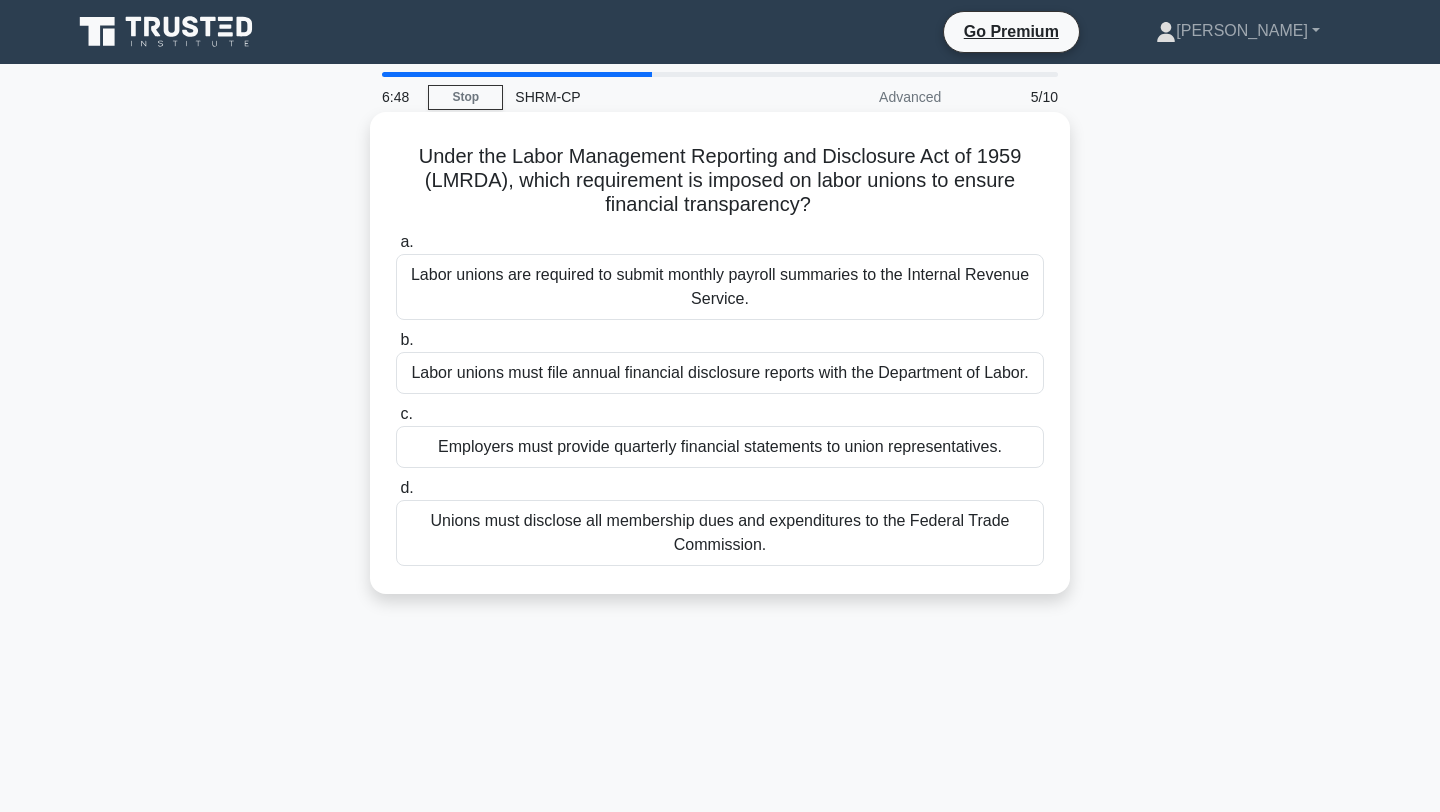 click on "Unions must disclose all membership dues and expenditures to the Federal Trade Commission." at bounding box center (720, 533) 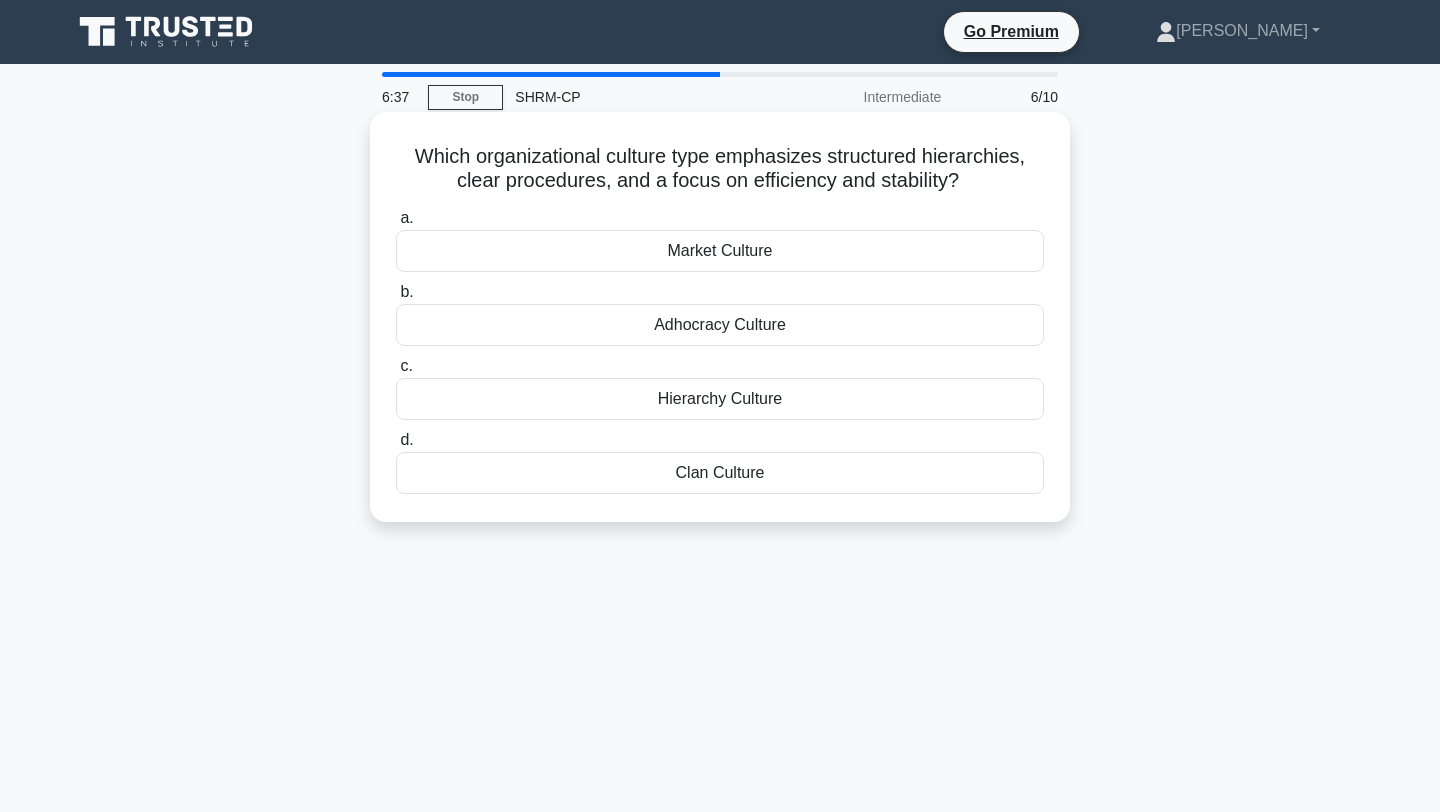 click on "Hierarchy Culture" at bounding box center [720, 399] 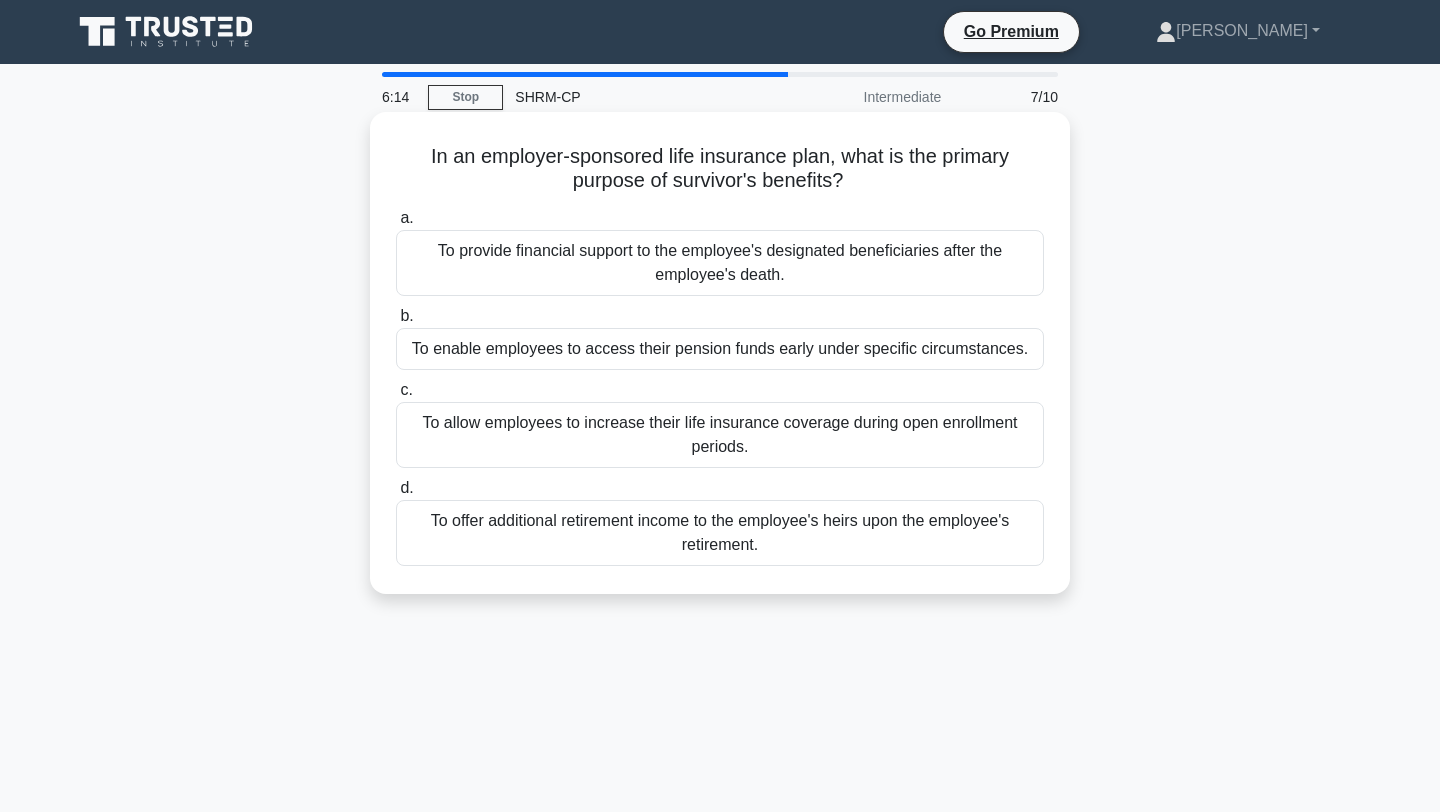 click on "To provide financial support to the employee's designated beneficiaries after the employee's death." at bounding box center (720, 263) 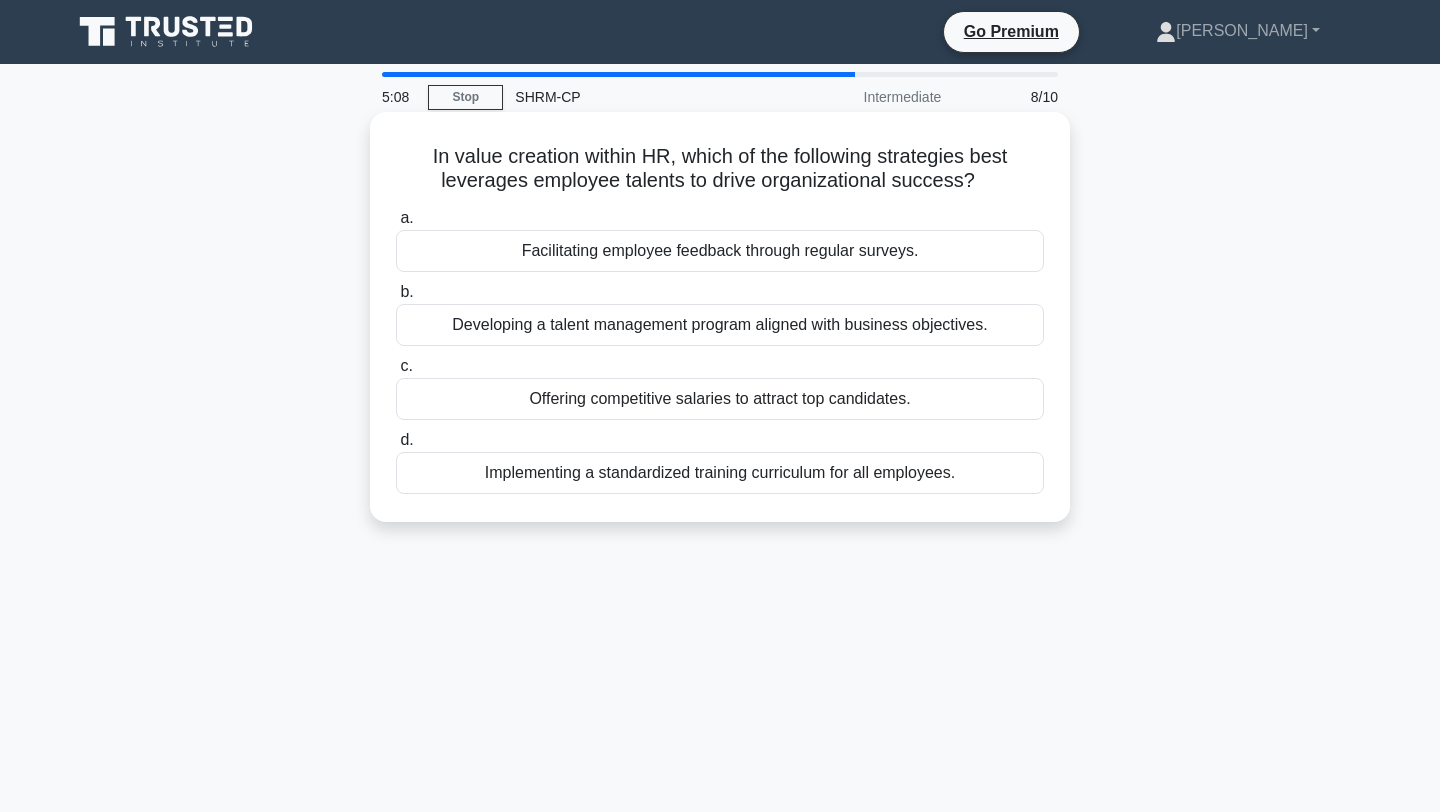 click on "Developing a talent management program aligned with business objectives." at bounding box center [720, 325] 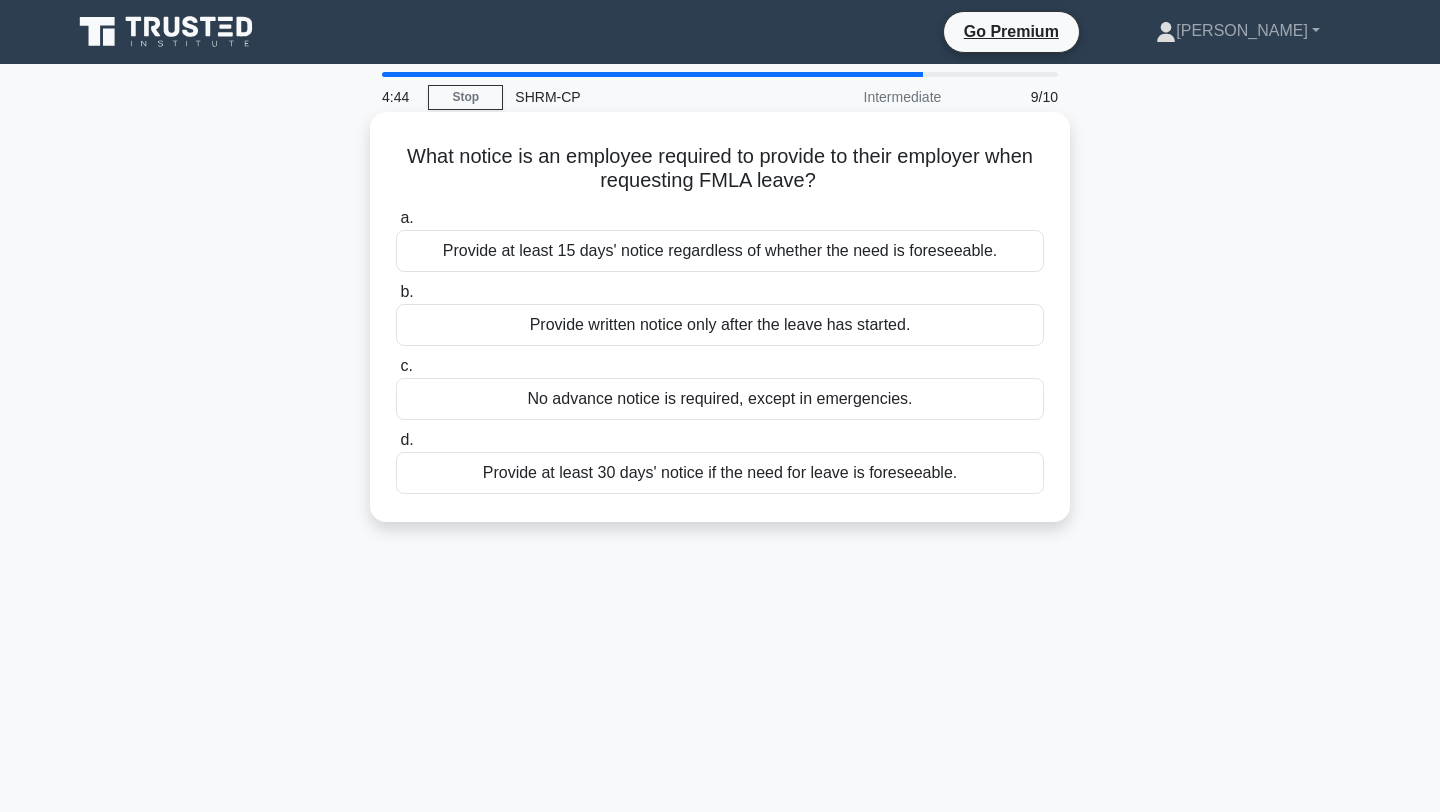 click on "Provide at least 30 days' notice if the need for leave is foreseeable." at bounding box center (720, 473) 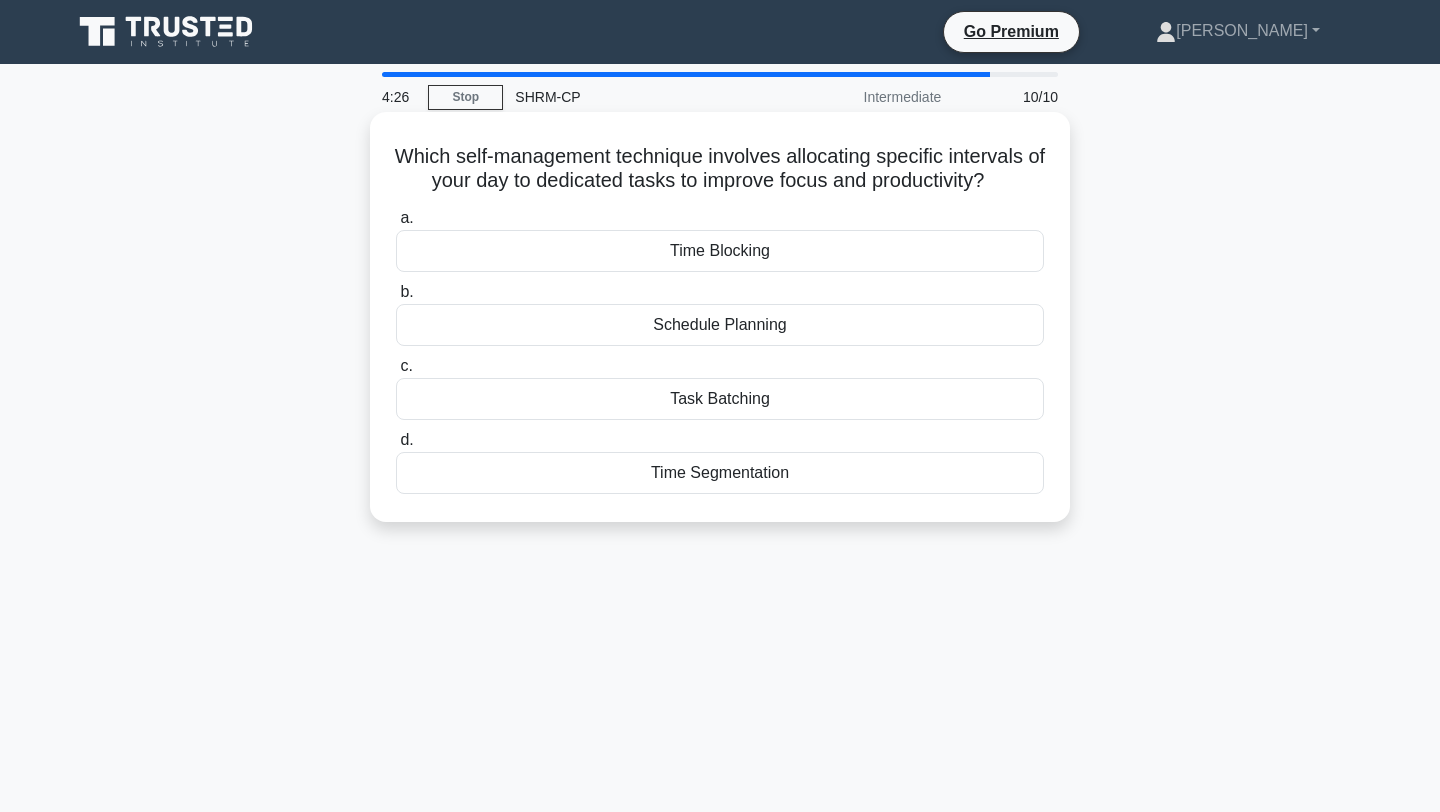click on "Time Blocking" at bounding box center (720, 251) 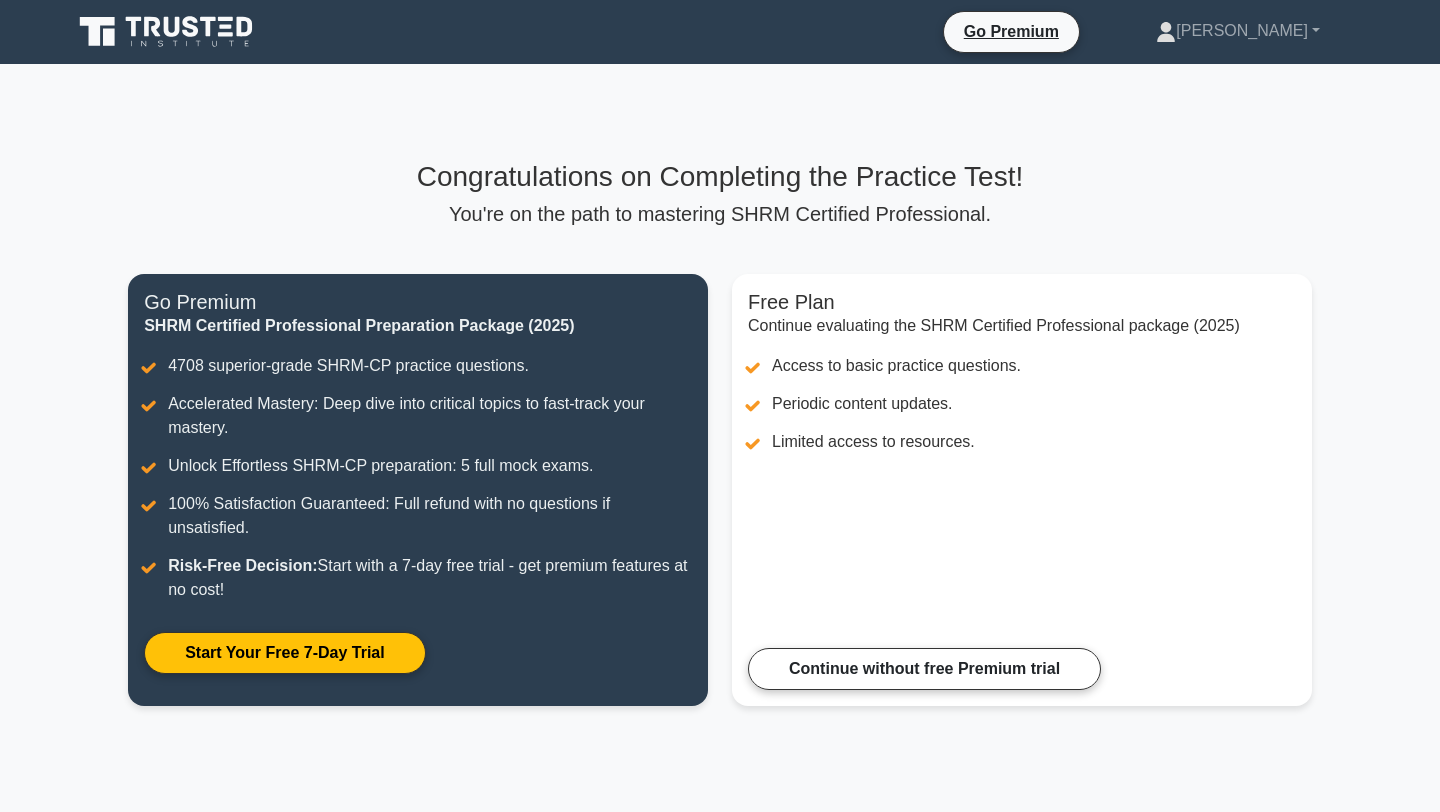 scroll, scrollTop: 0, scrollLeft: 0, axis: both 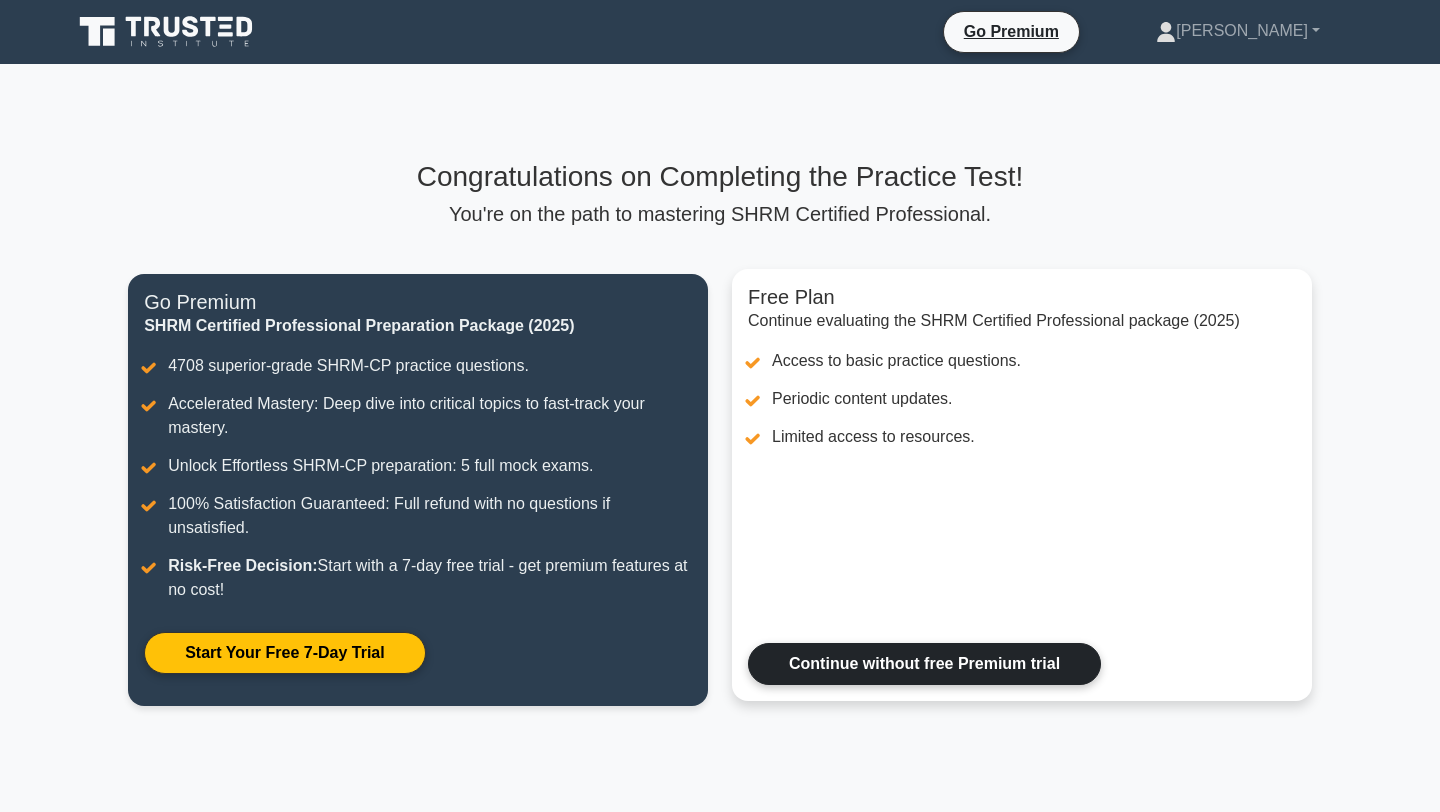 click on "Continue without free Premium trial" at bounding box center (924, 664) 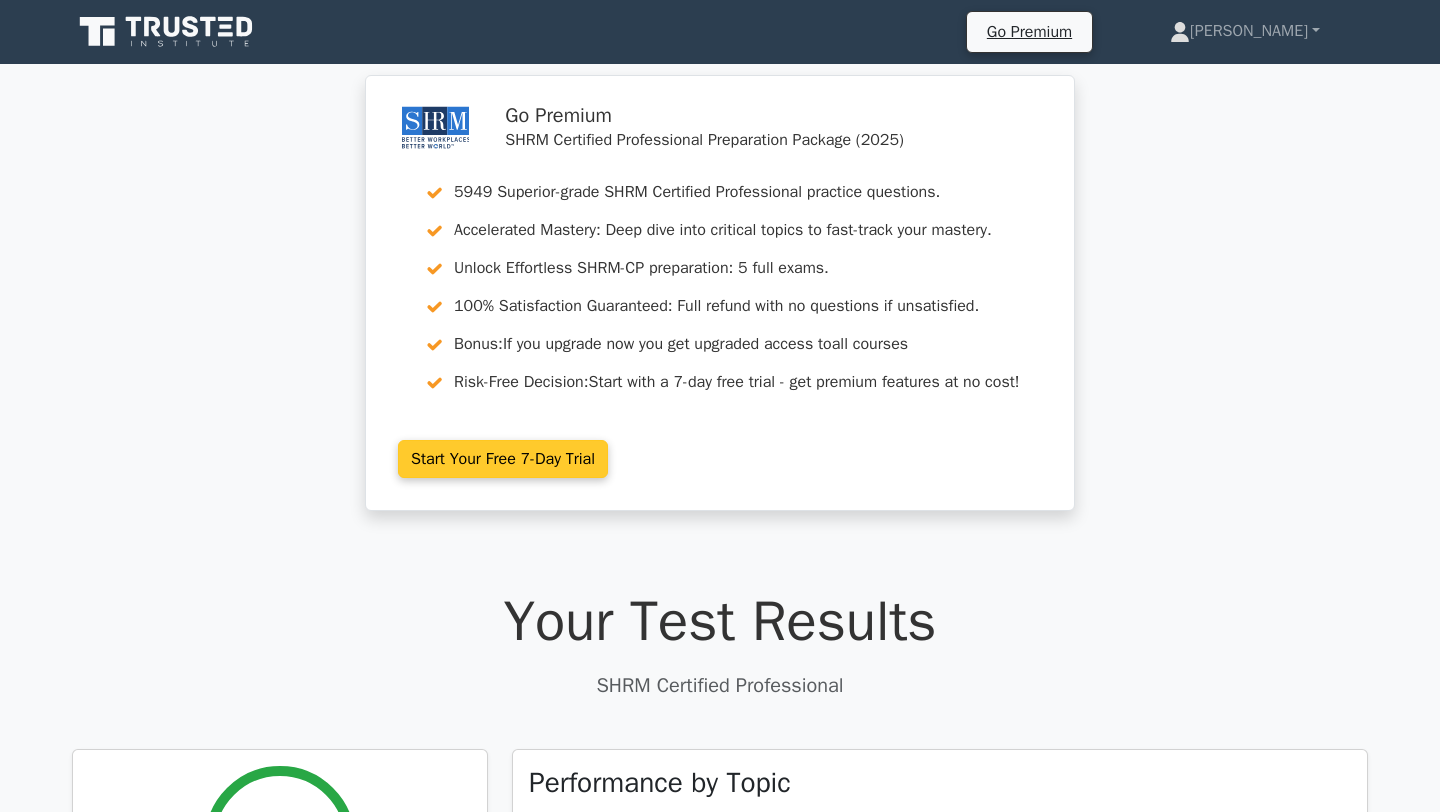 scroll, scrollTop: 0, scrollLeft: 0, axis: both 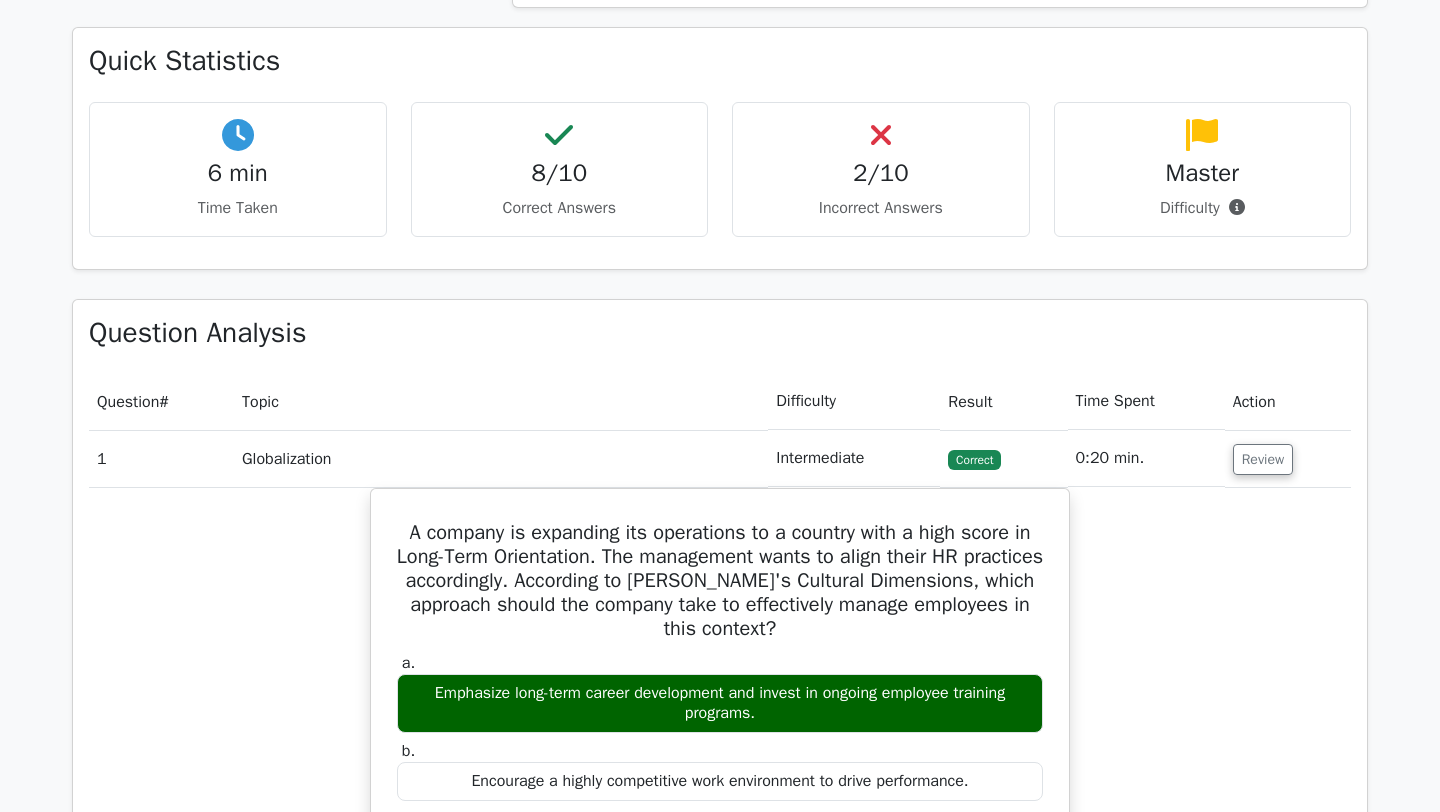 click on "2/10" at bounding box center (881, 173) 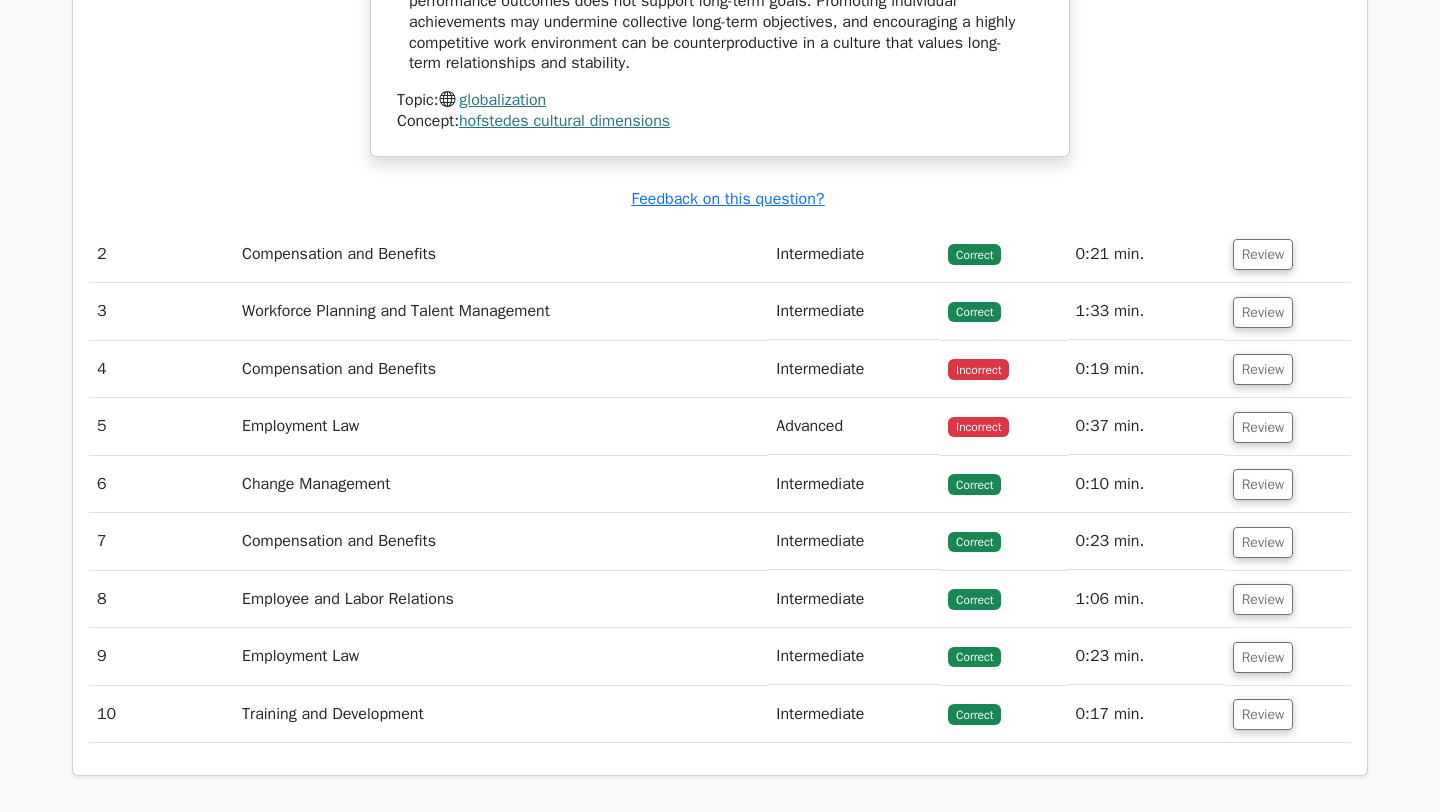 scroll, scrollTop: 2315, scrollLeft: 0, axis: vertical 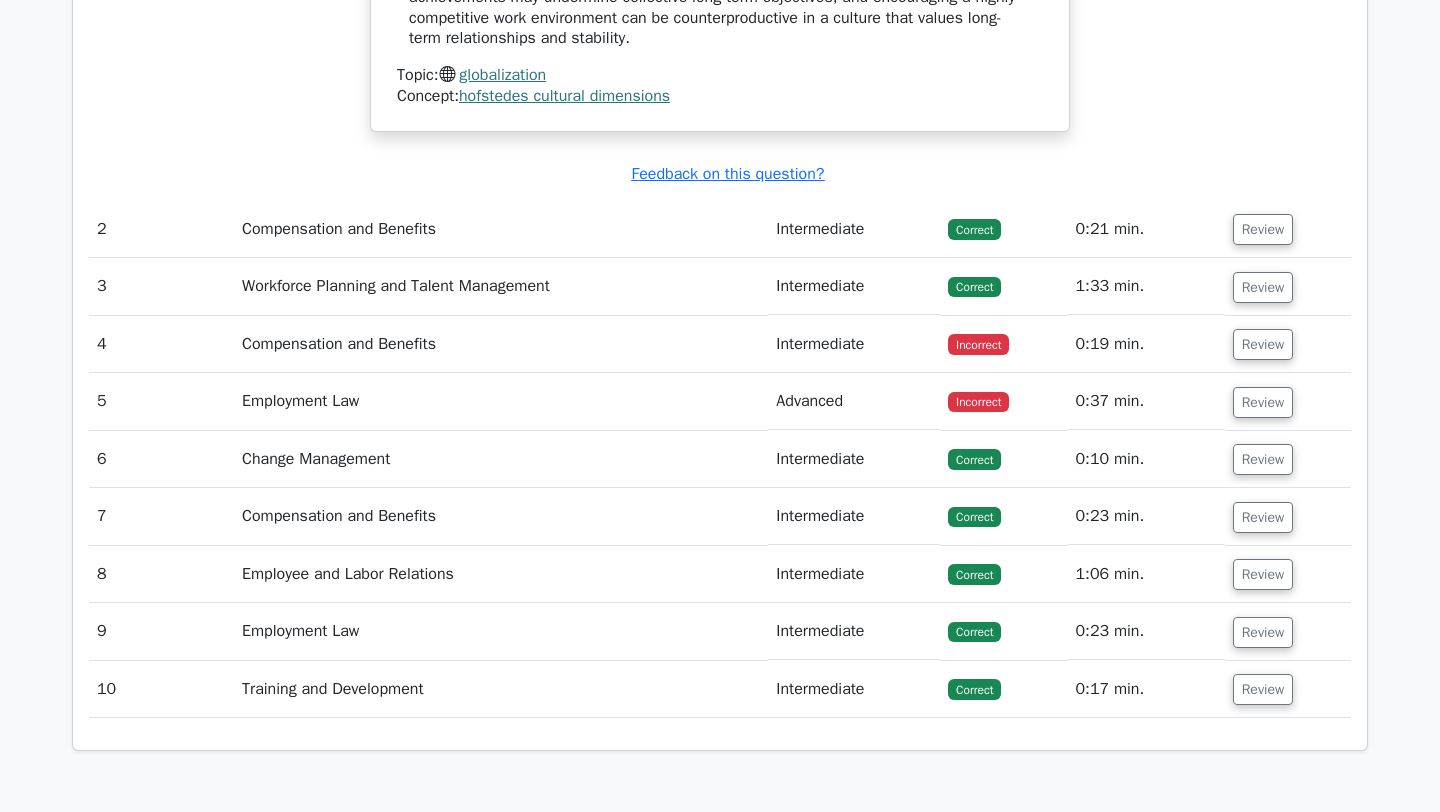 click on "Compensation and Benefits" at bounding box center [501, 344] 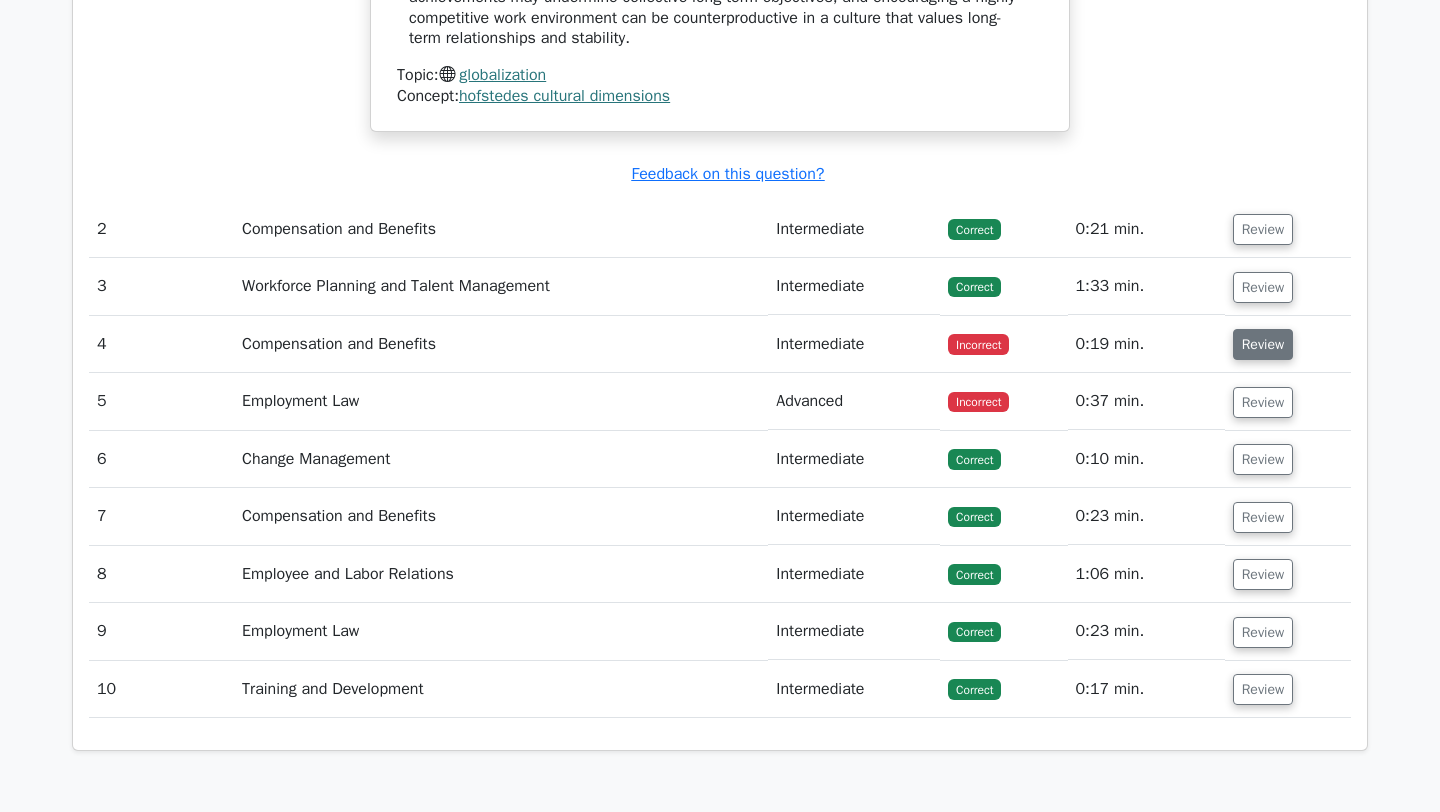 click on "Review" at bounding box center [1263, 344] 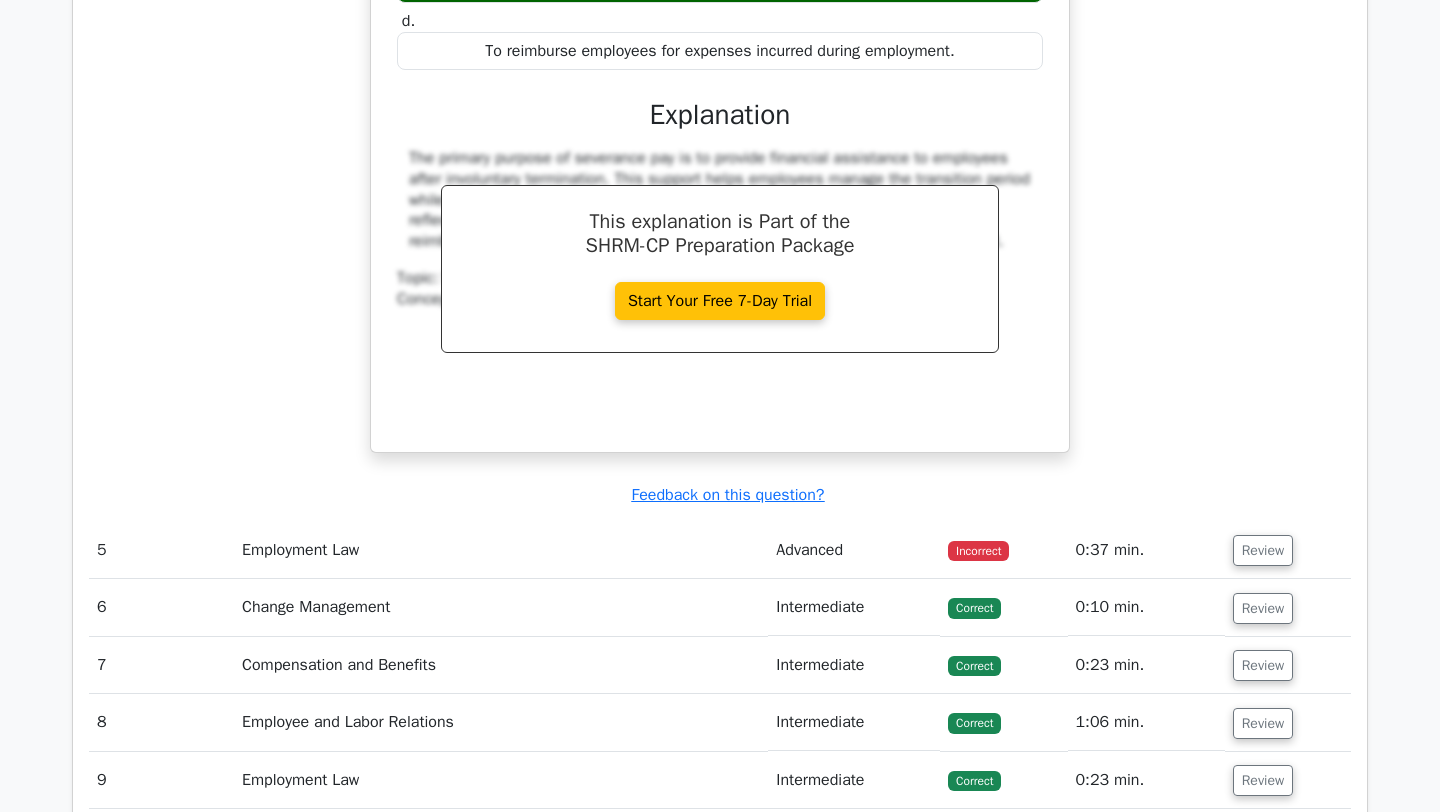 scroll, scrollTop: 3302, scrollLeft: 0, axis: vertical 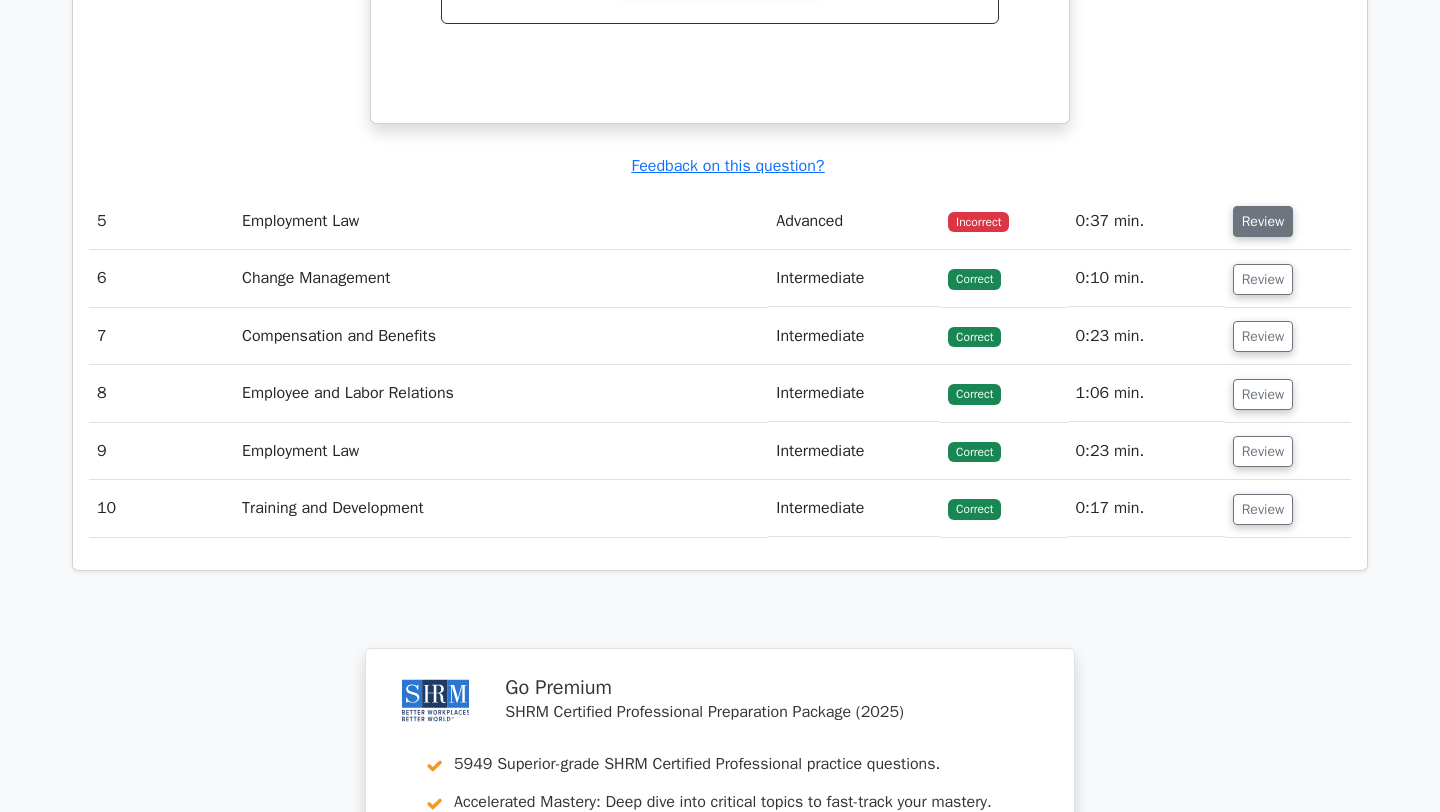 click on "Review" at bounding box center (1263, 221) 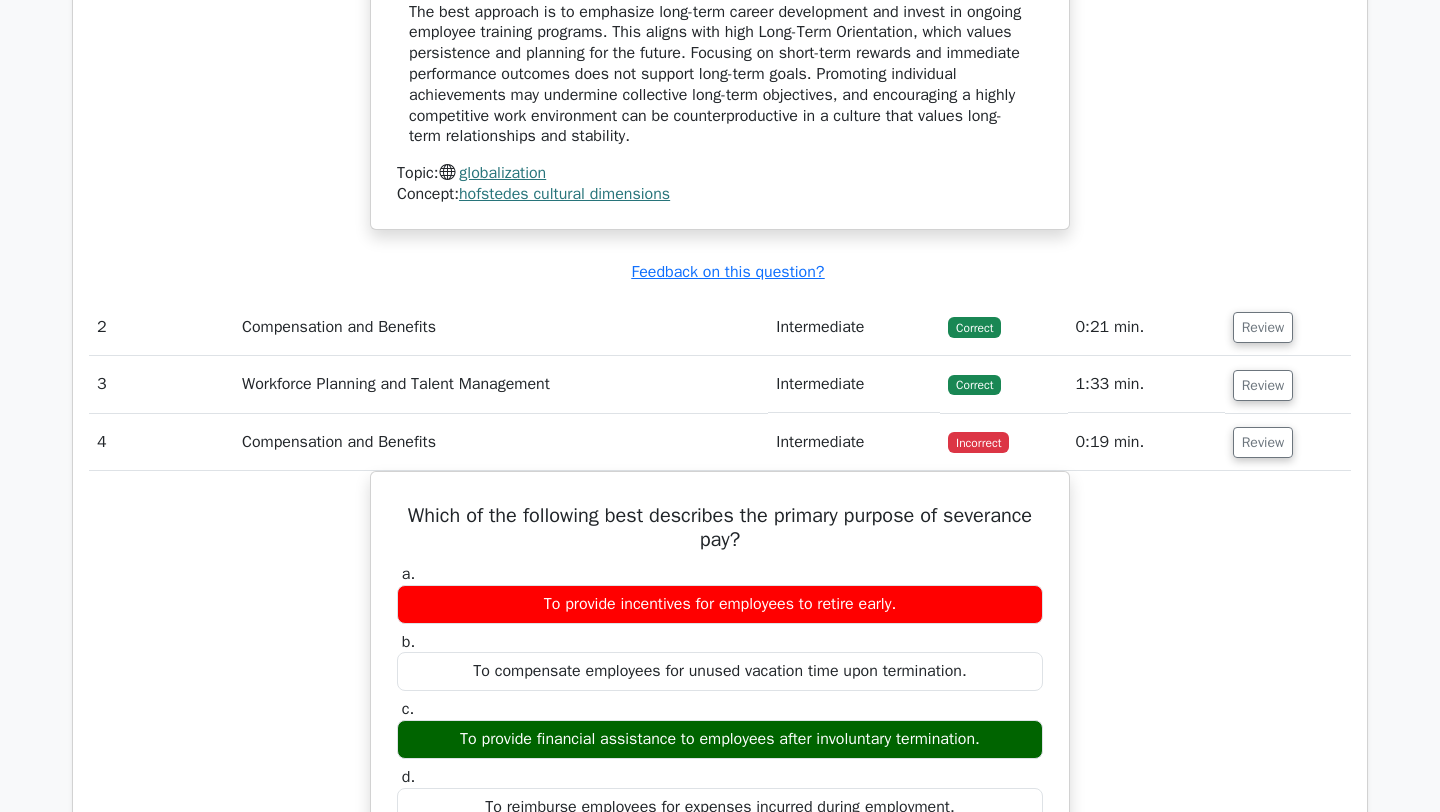 scroll, scrollTop: 2259, scrollLeft: 0, axis: vertical 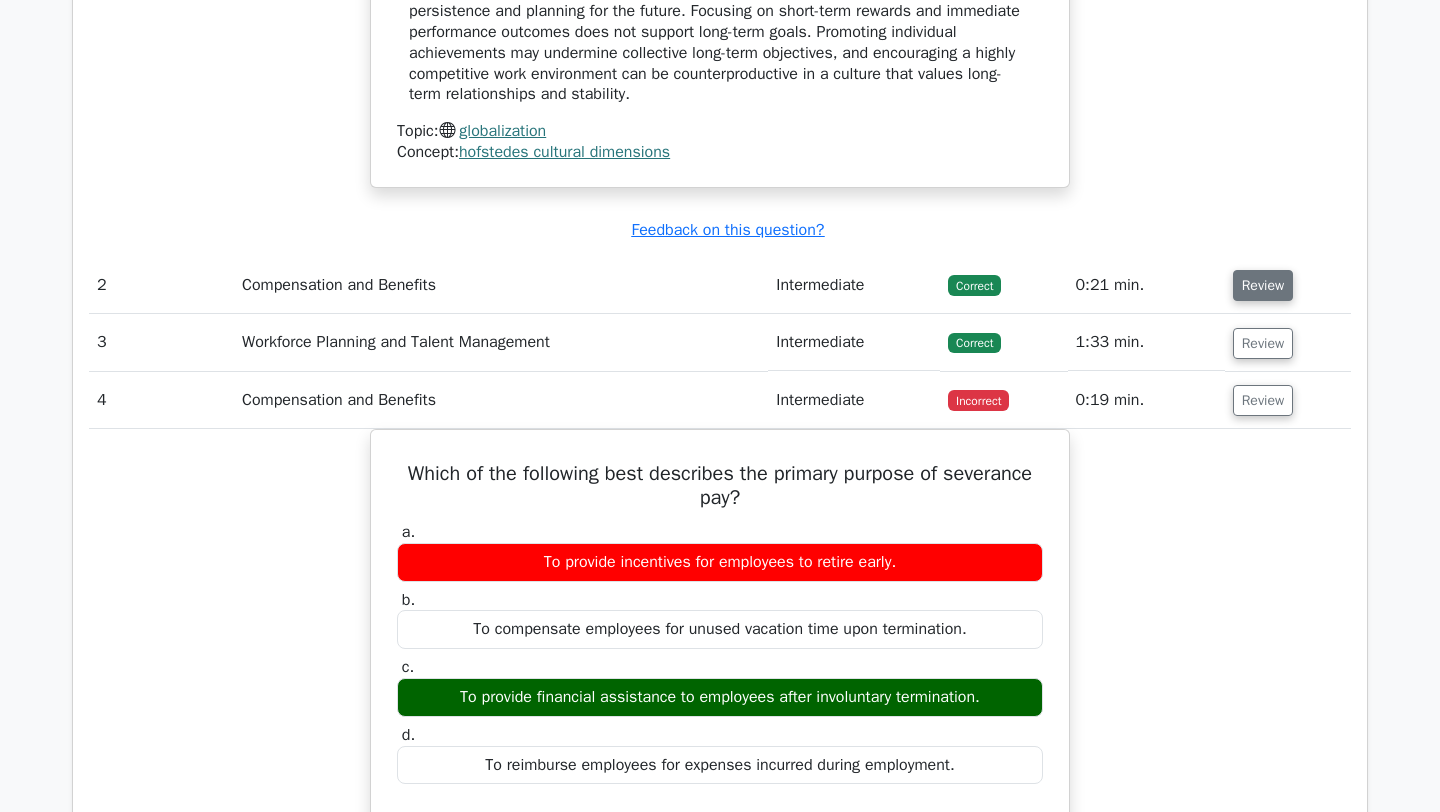 click on "Review" at bounding box center [1263, 285] 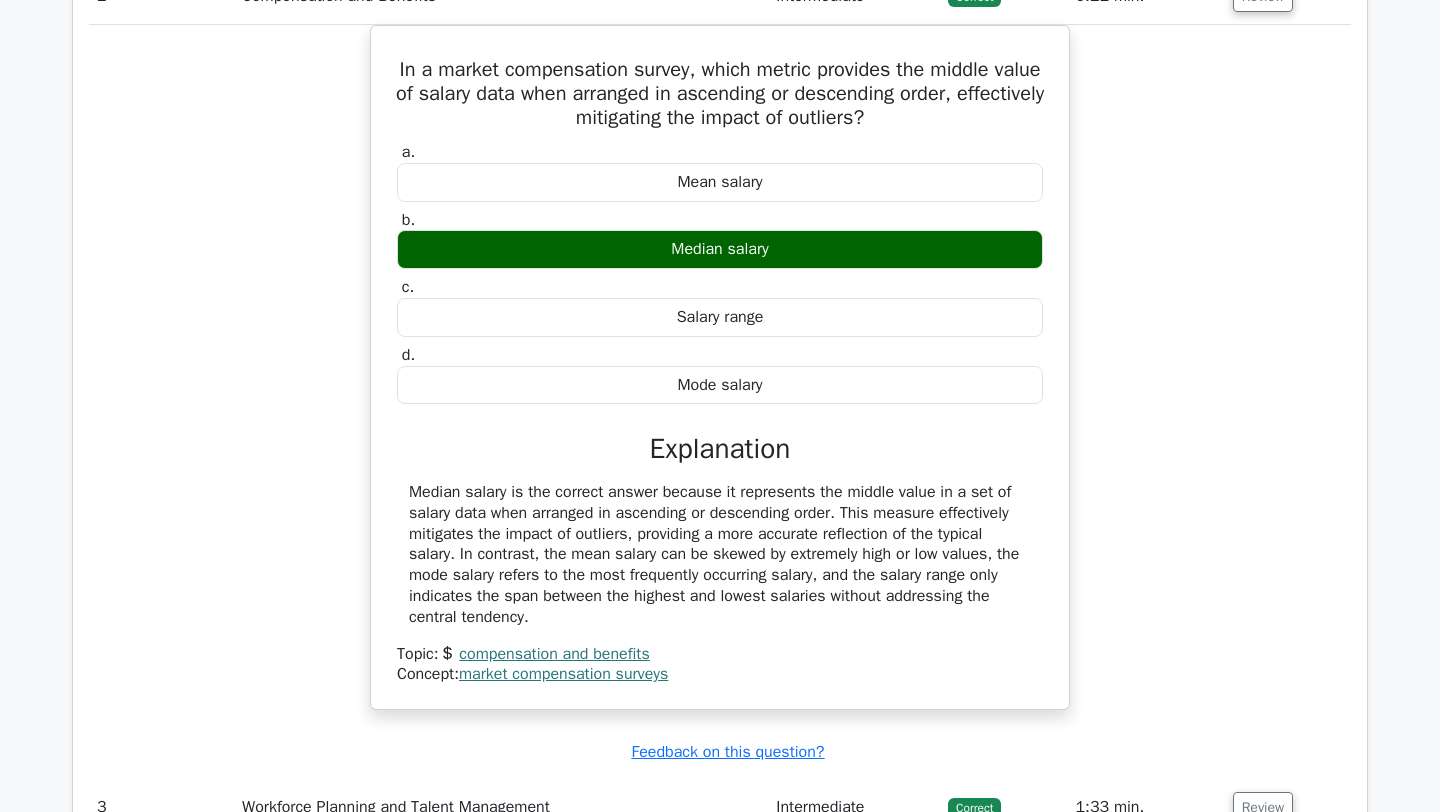 scroll, scrollTop: 2960, scrollLeft: 0, axis: vertical 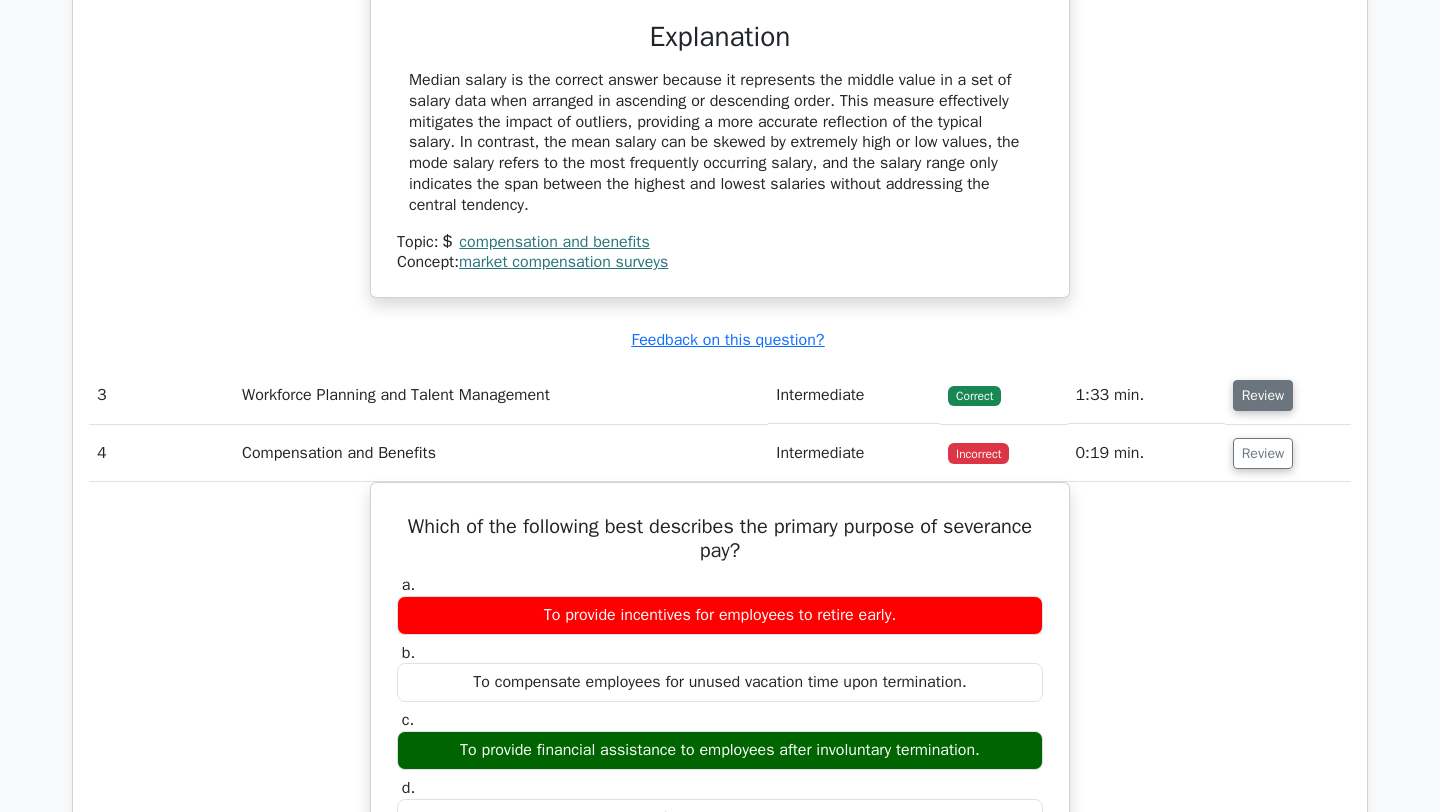 click on "Review" at bounding box center (1263, 395) 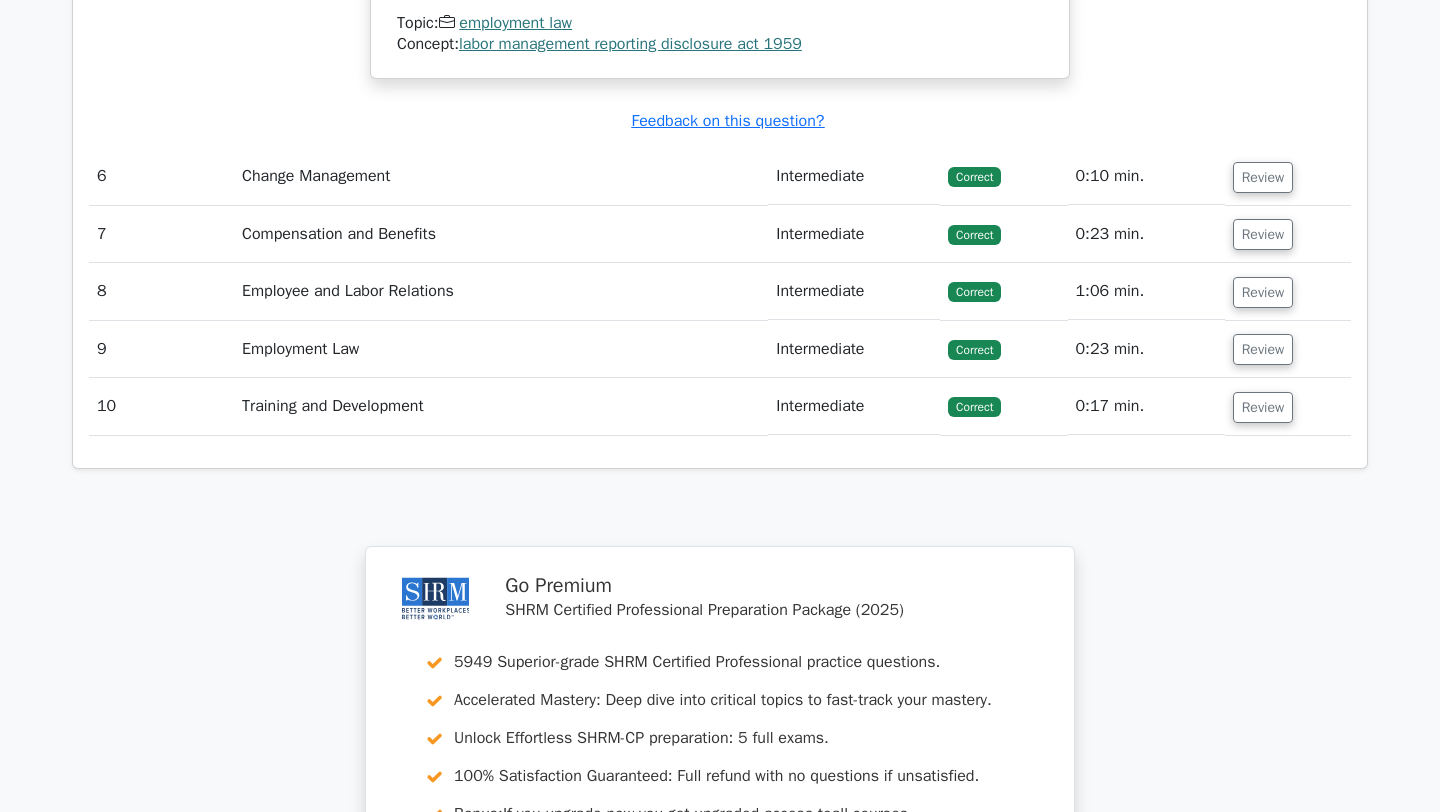 scroll, scrollTop: 5694, scrollLeft: 0, axis: vertical 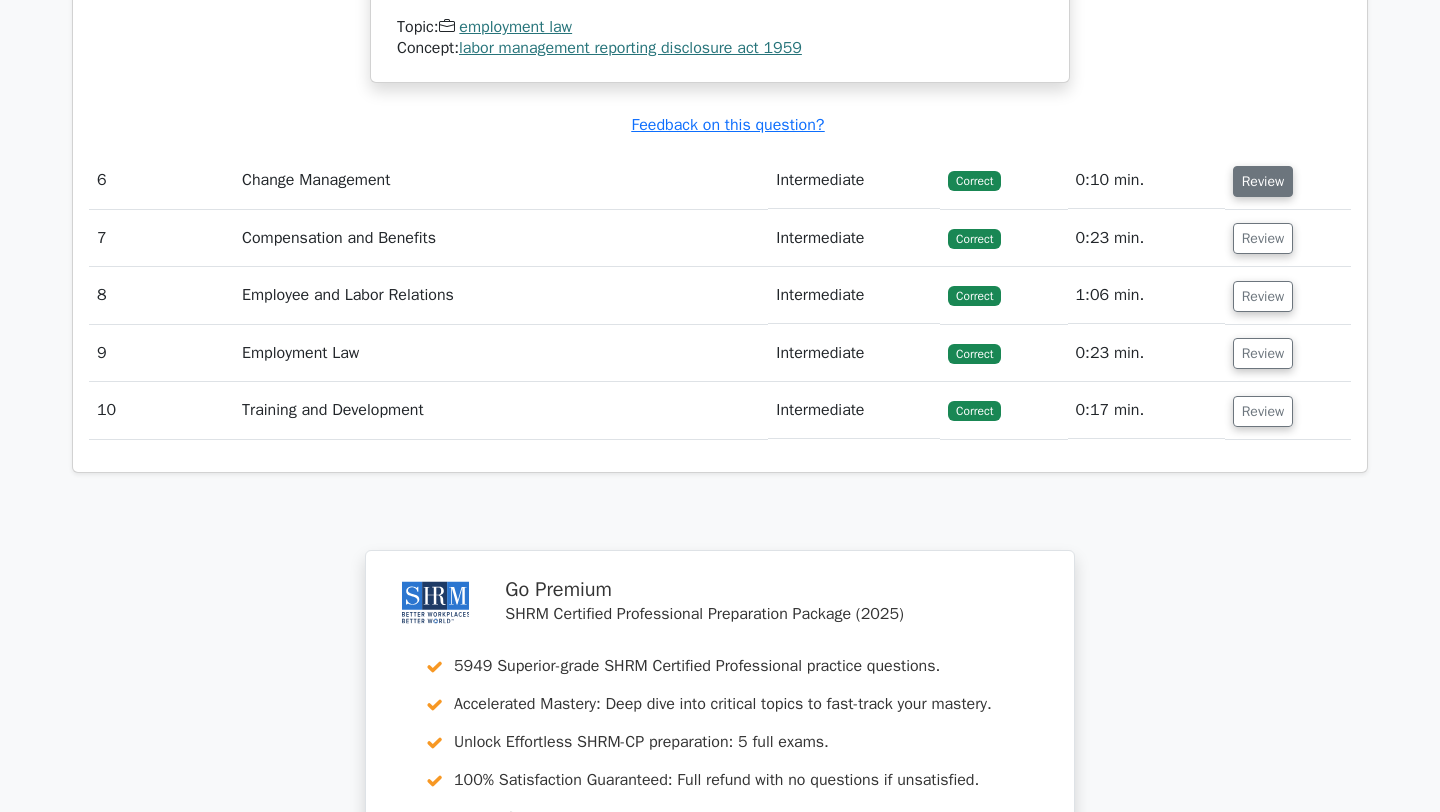 click on "Review" at bounding box center [1263, 181] 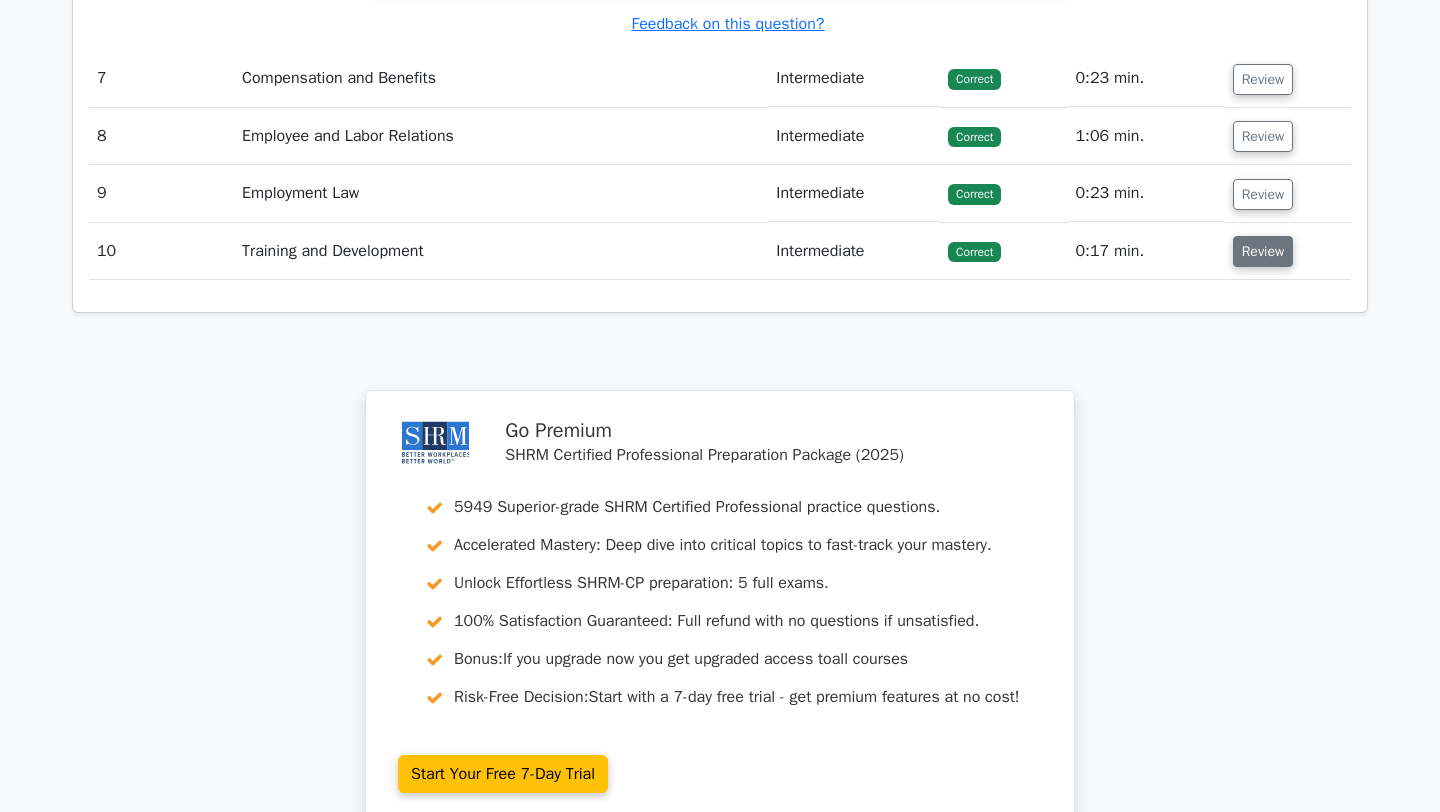 scroll, scrollTop: 6651, scrollLeft: 0, axis: vertical 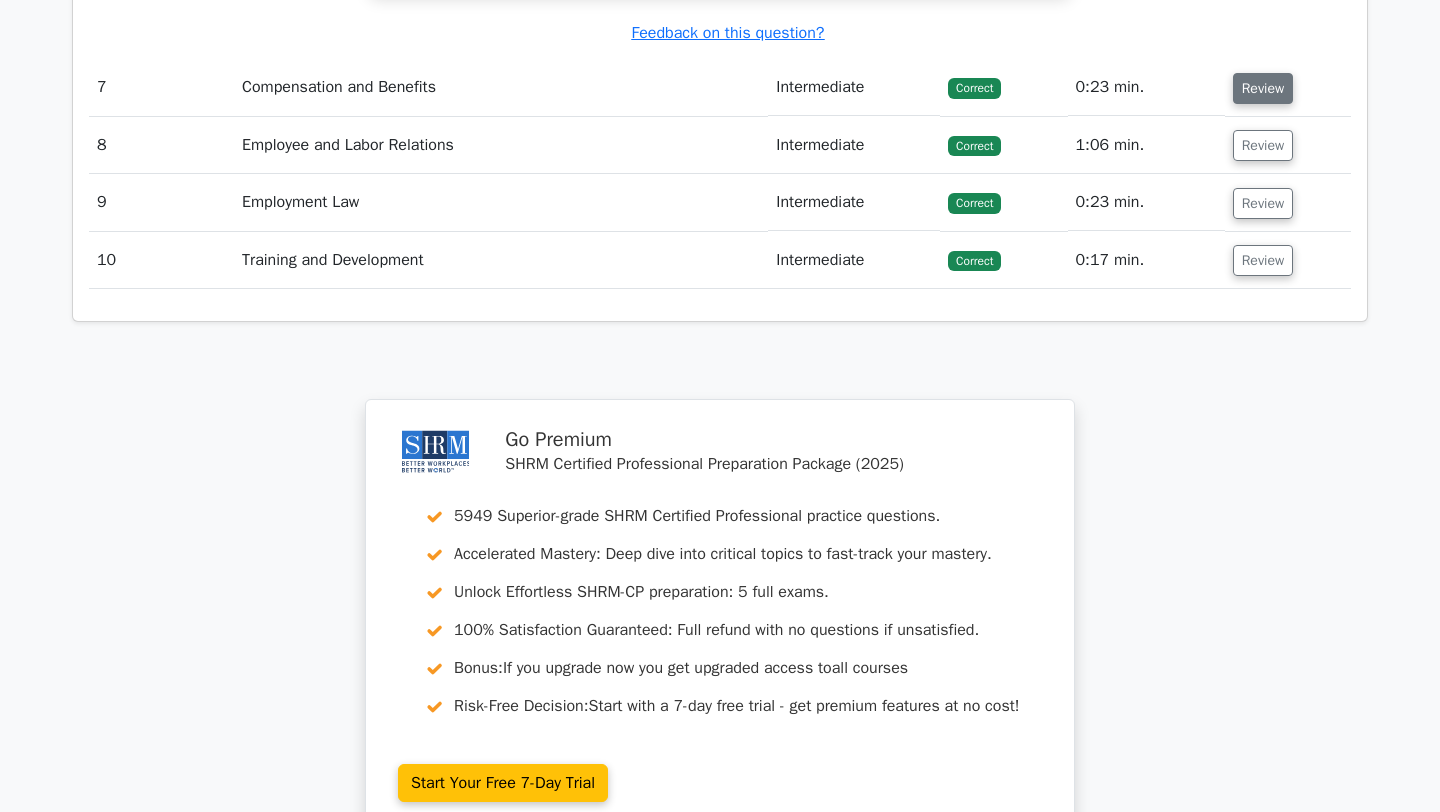 click on "Review" at bounding box center (1263, 88) 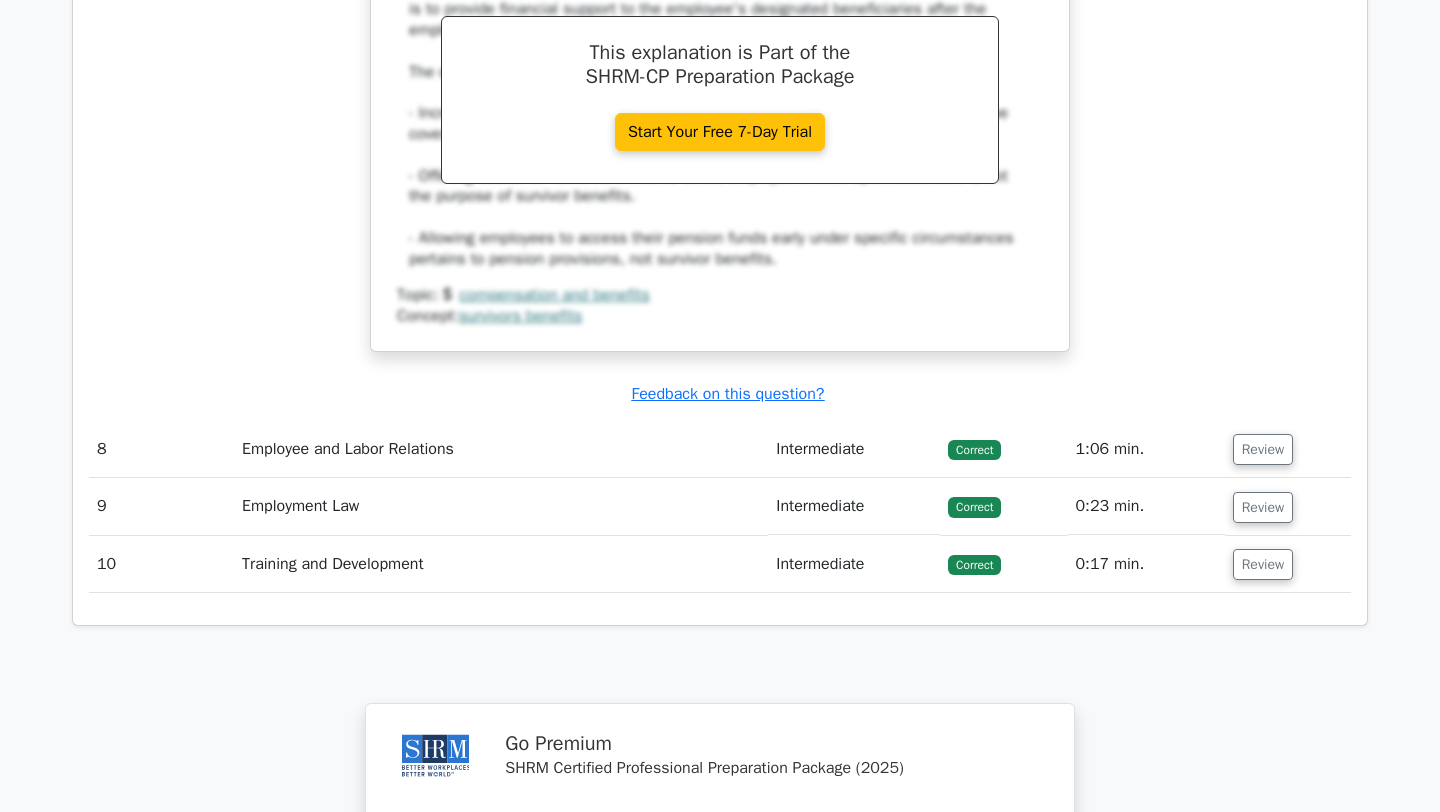 scroll, scrollTop: 7574, scrollLeft: 0, axis: vertical 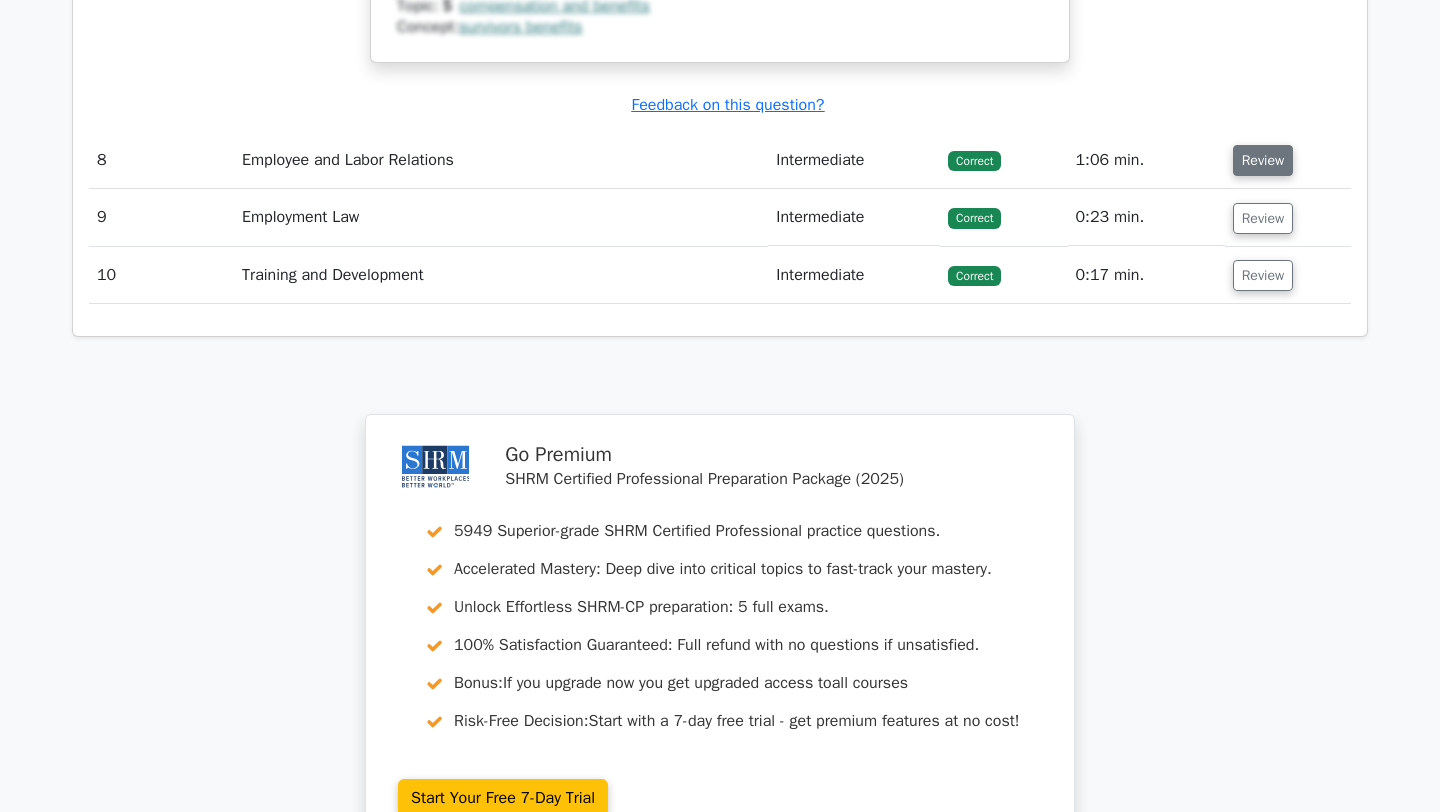 click on "Review" at bounding box center [1263, 160] 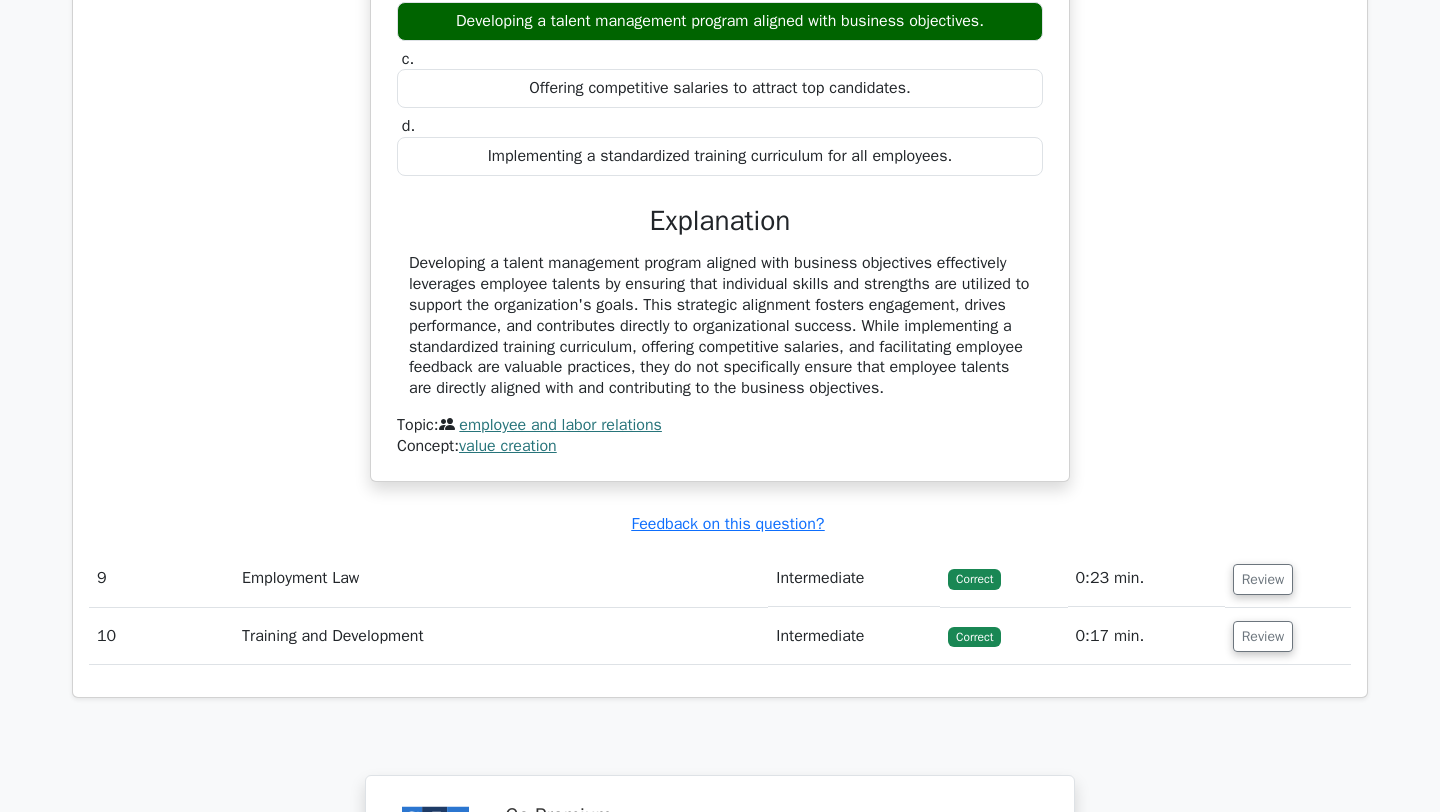 scroll, scrollTop: 7955, scrollLeft: 0, axis: vertical 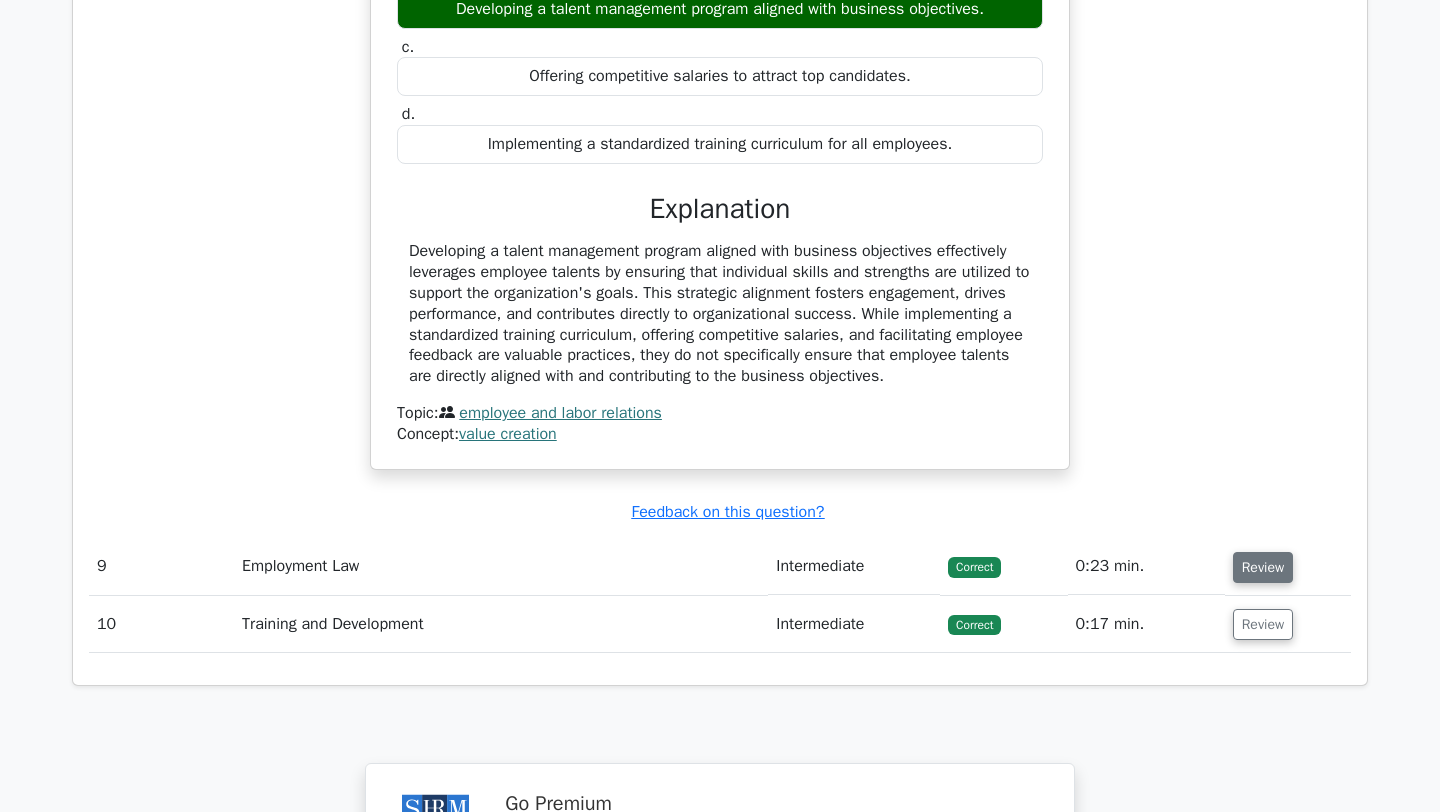 click on "Review" at bounding box center [1263, 567] 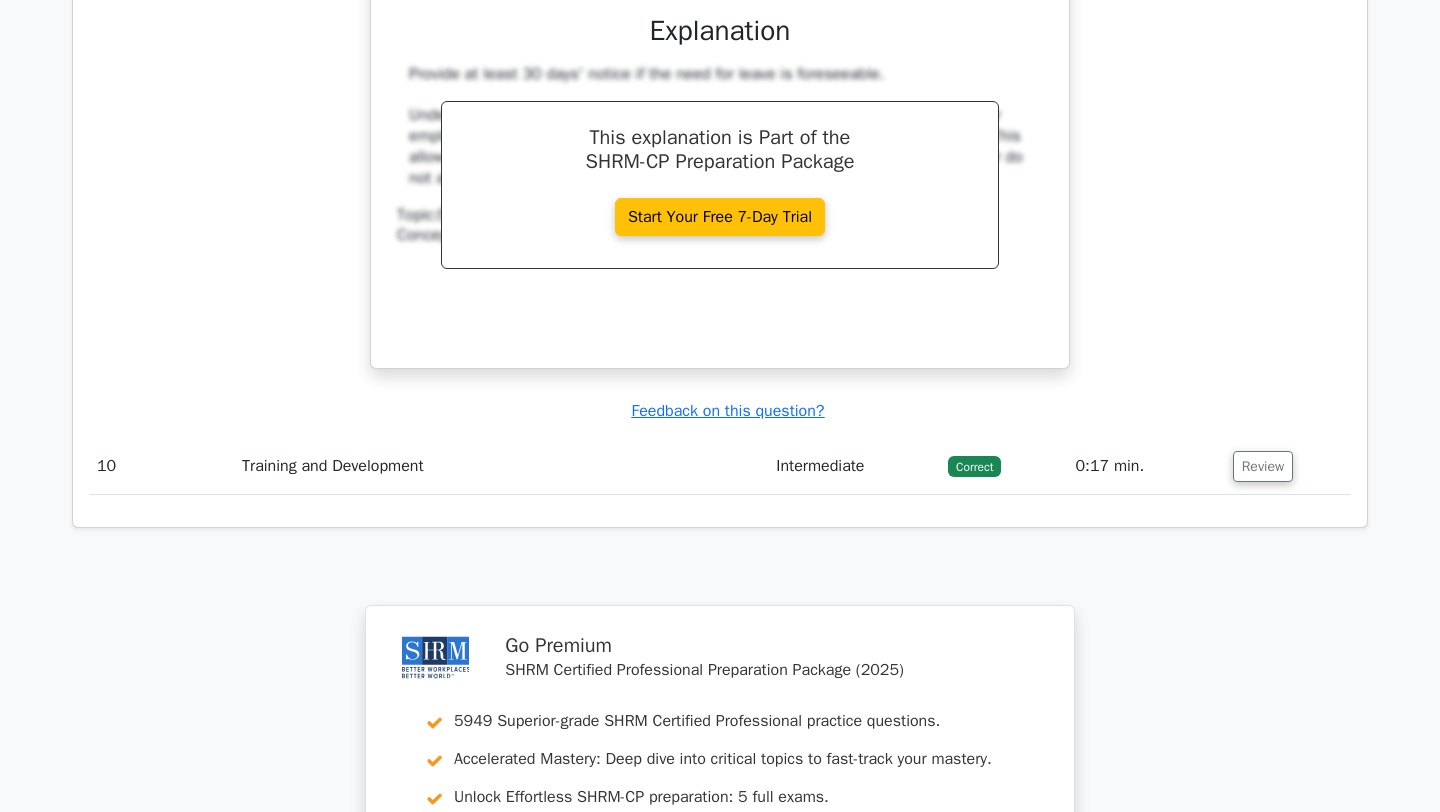 scroll, scrollTop: 8930, scrollLeft: 0, axis: vertical 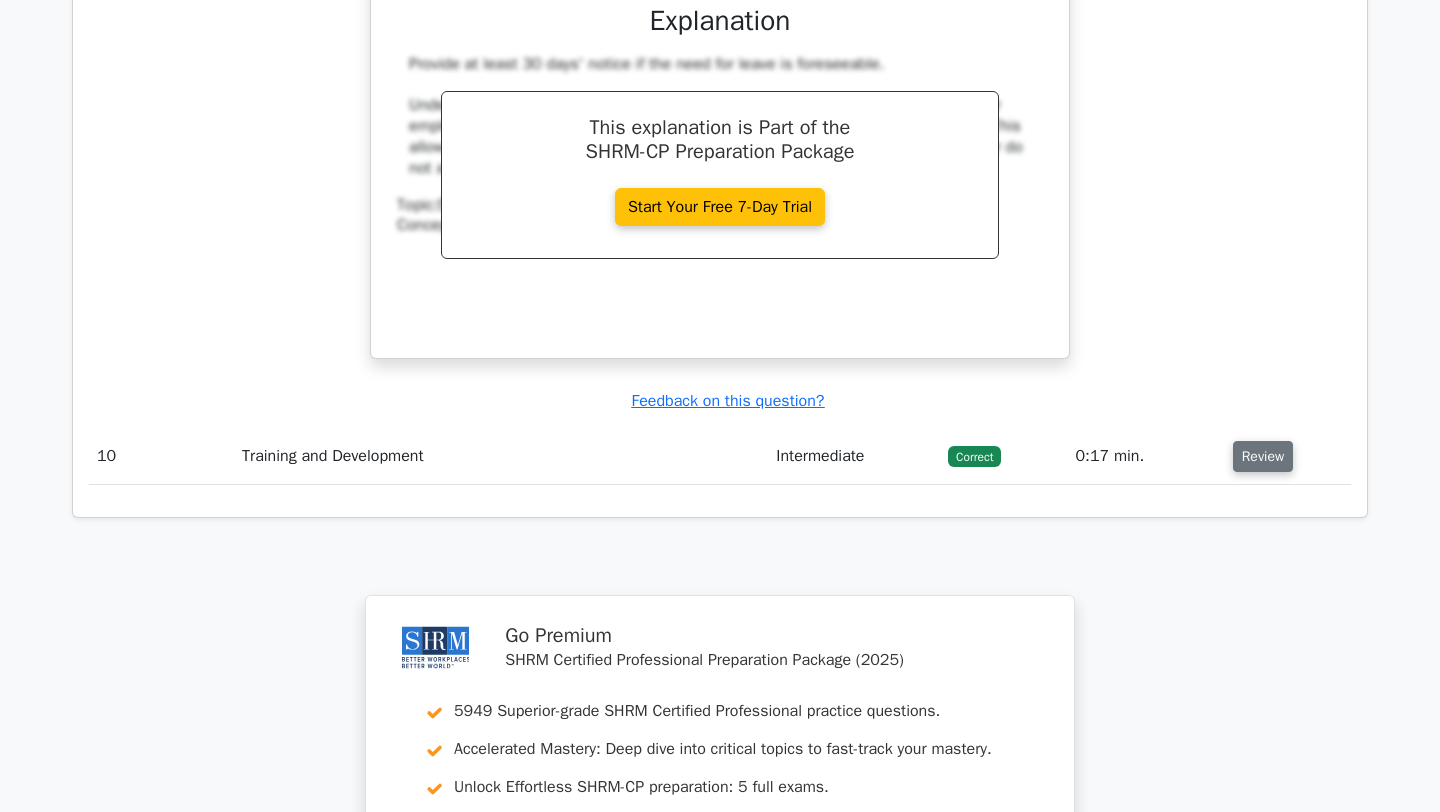 click on "Review" at bounding box center [1263, 456] 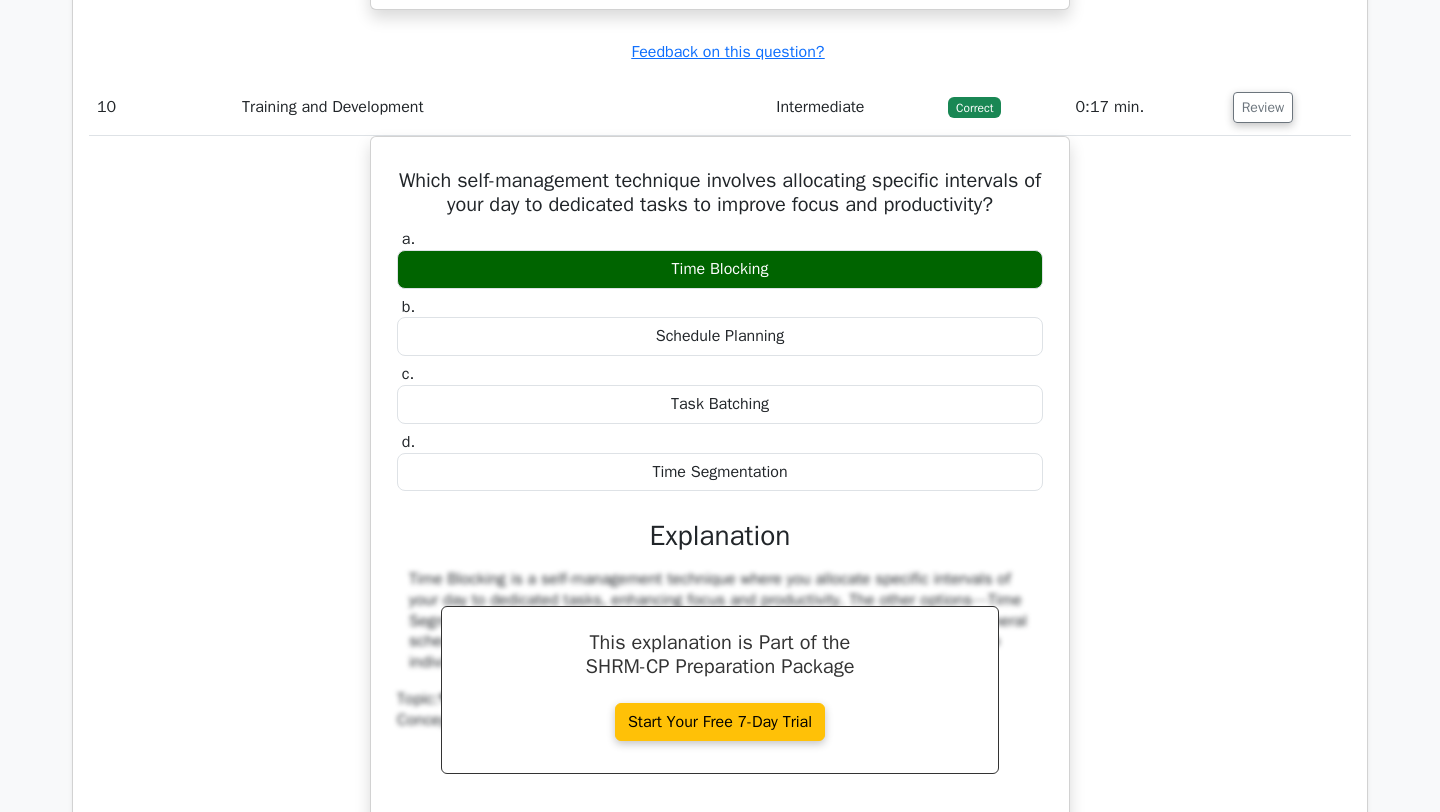 scroll, scrollTop: 9276, scrollLeft: 0, axis: vertical 